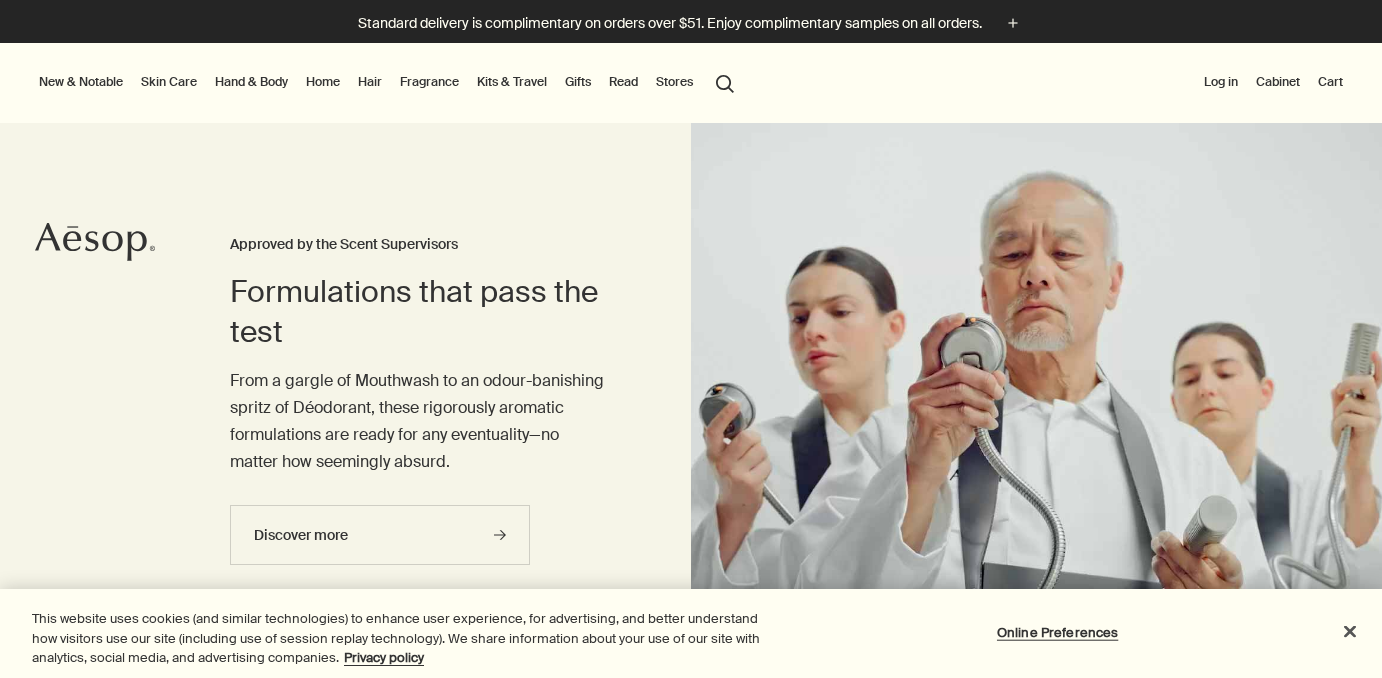 scroll, scrollTop: 0, scrollLeft: 0, axis: both 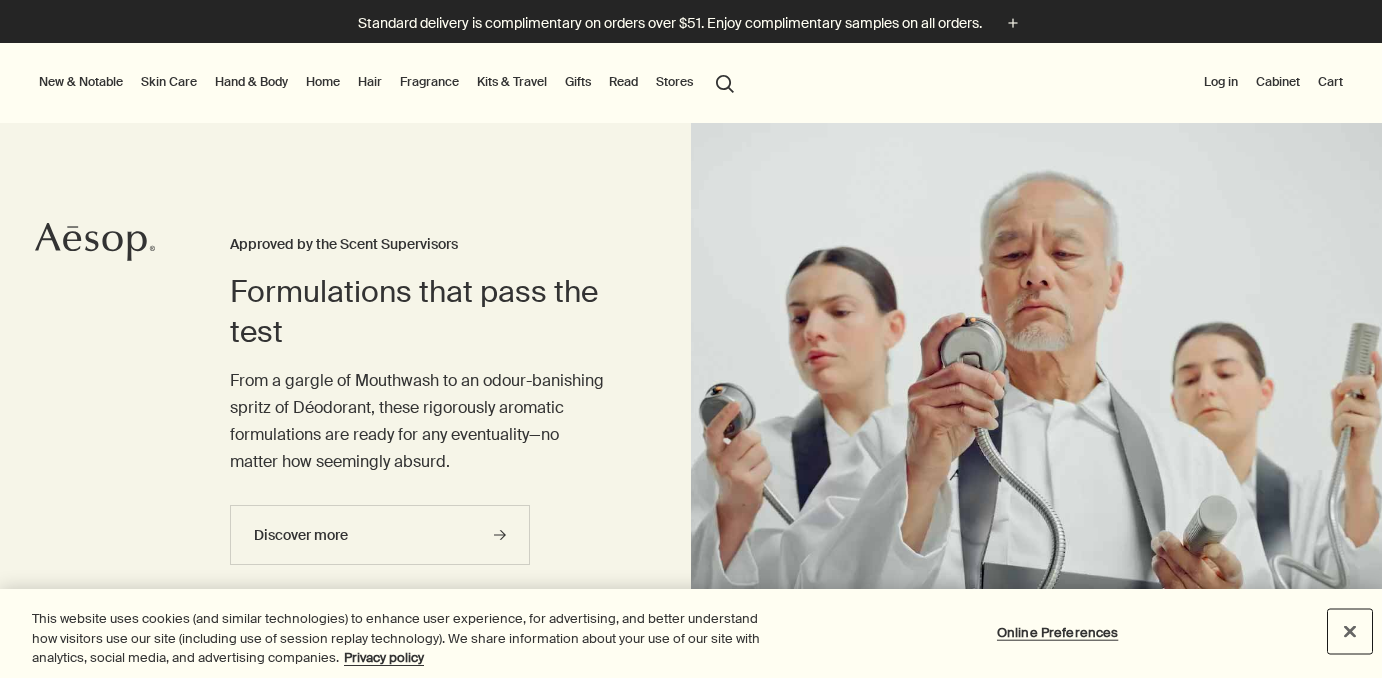 click at bounding box center (1350, 631) 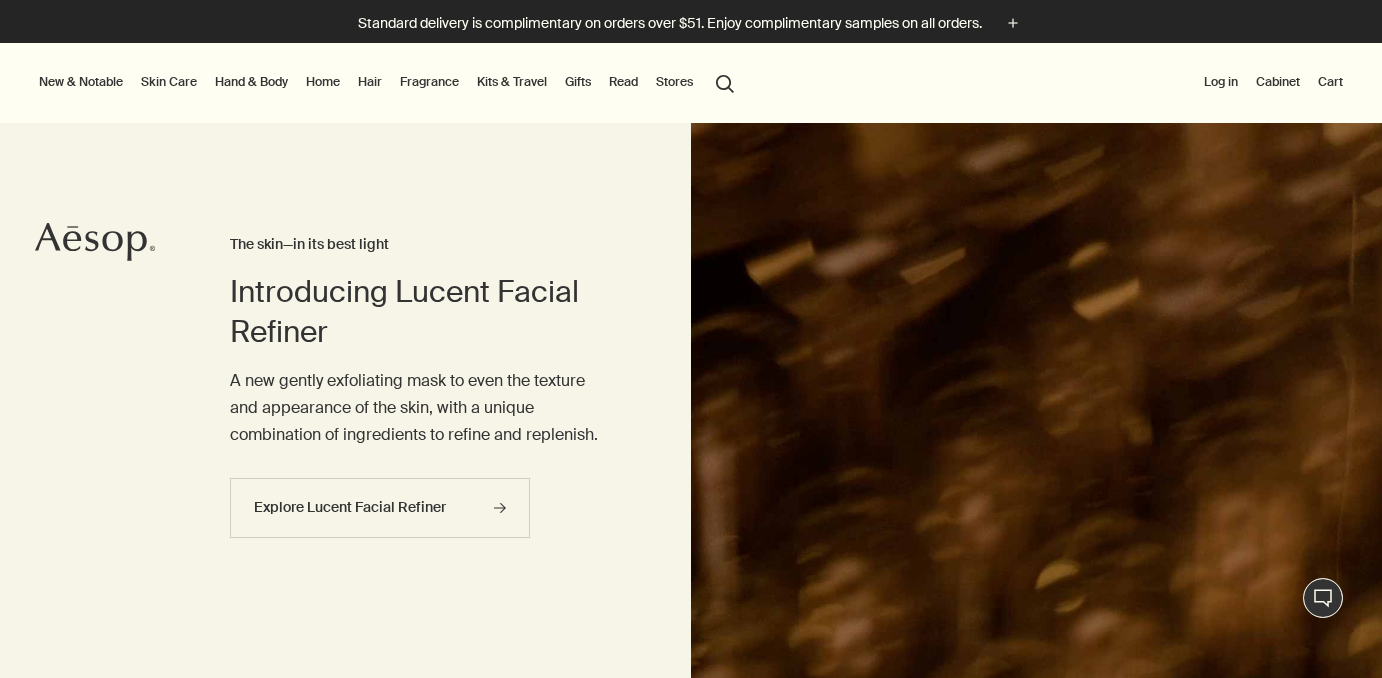 click on "Fragrance" at bounding box center (429, 82) 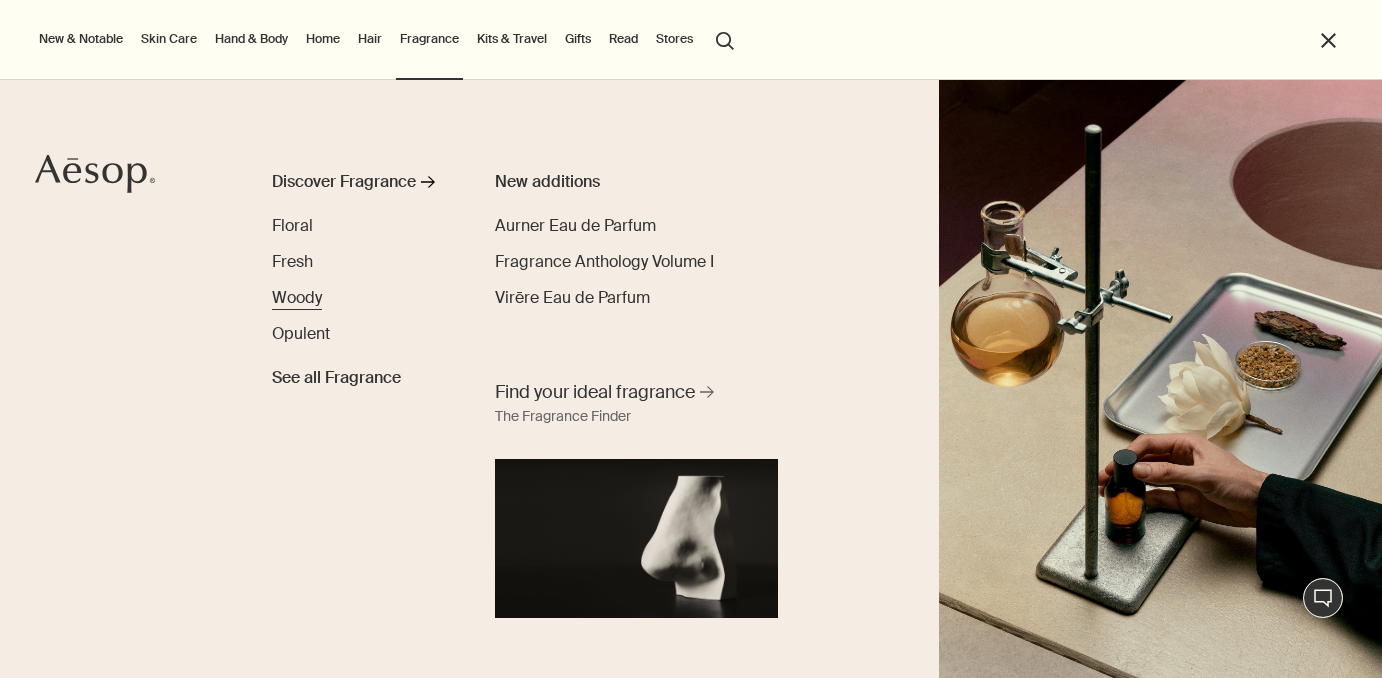 click on "Woody" at bounding box center (297, 297) 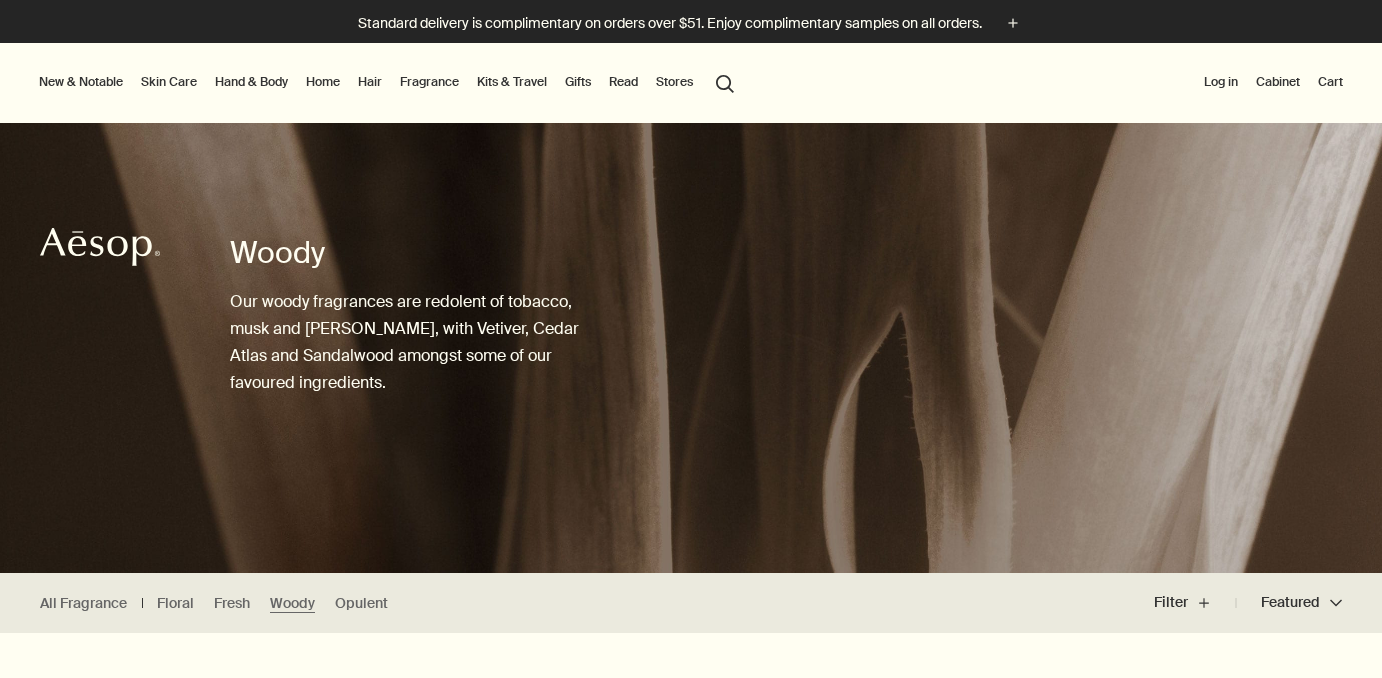 scroll, scrollTop: 0, scrollLeft: 0, axis: both 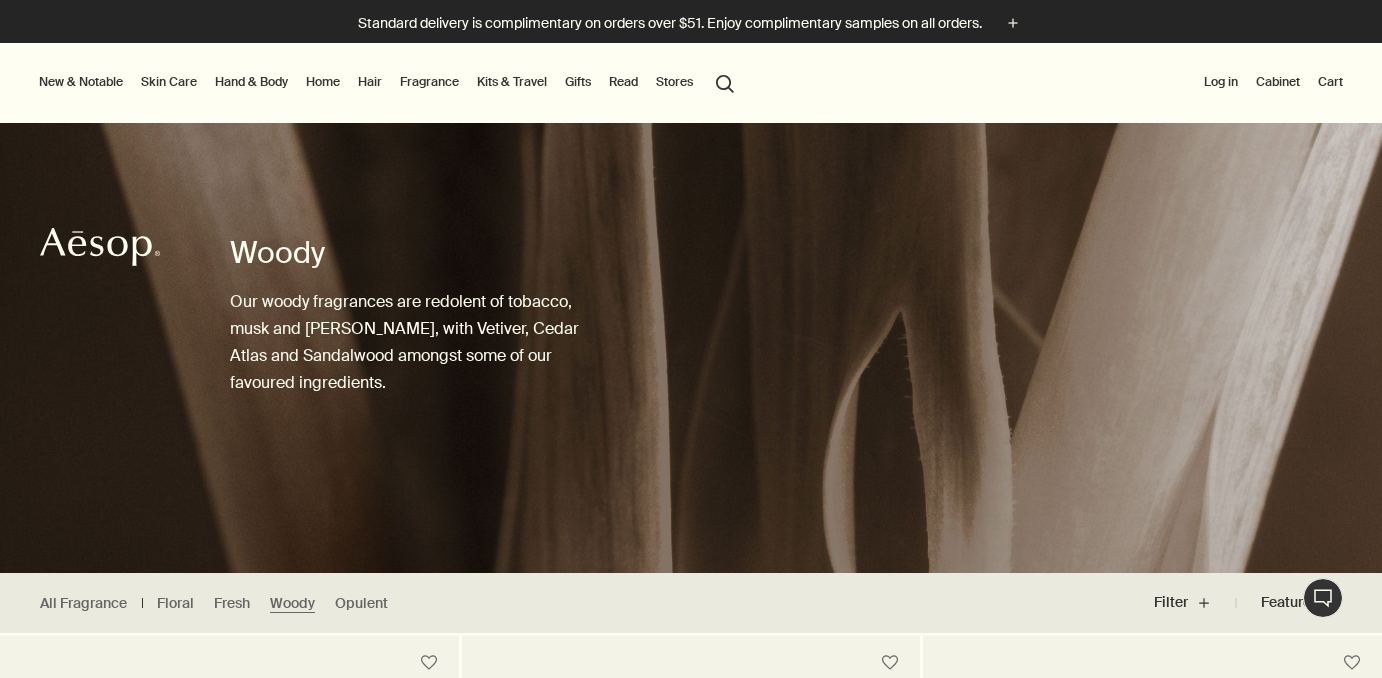 click on "Home" at bounding box center (323, 82) 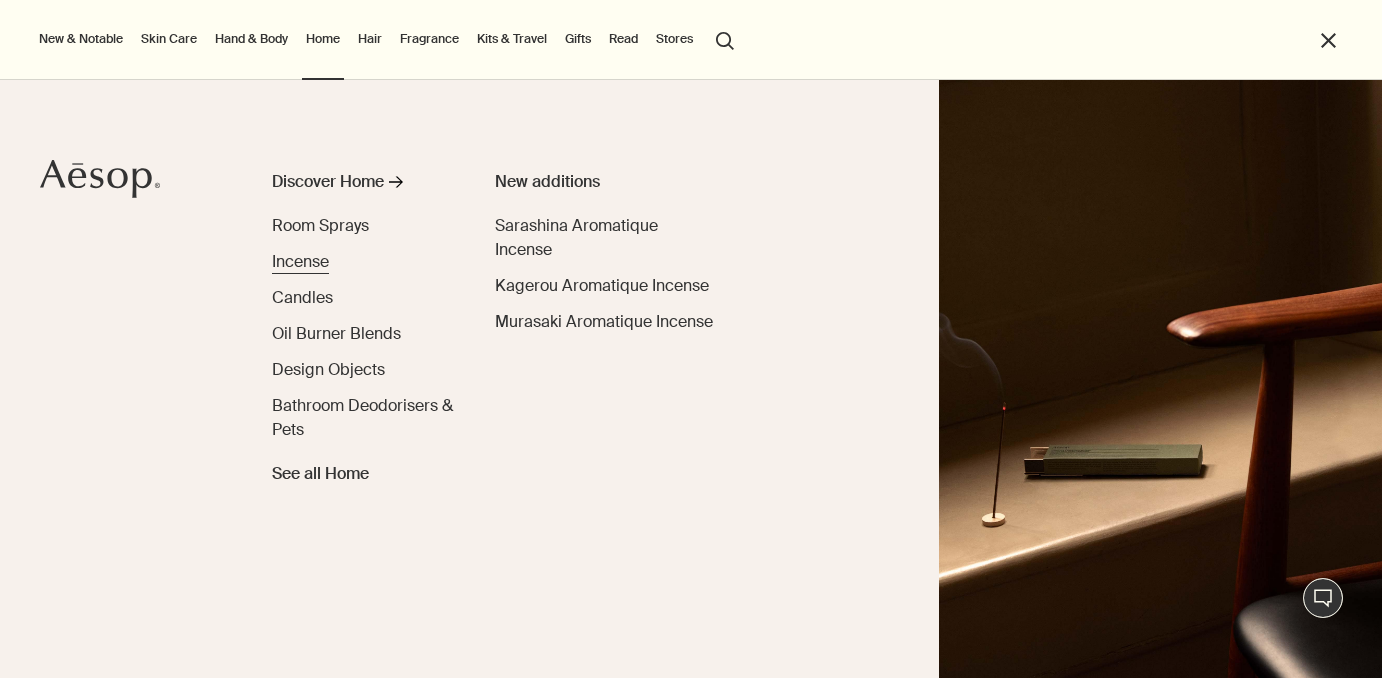 click on "Incense" at bounding box center [300, 261] 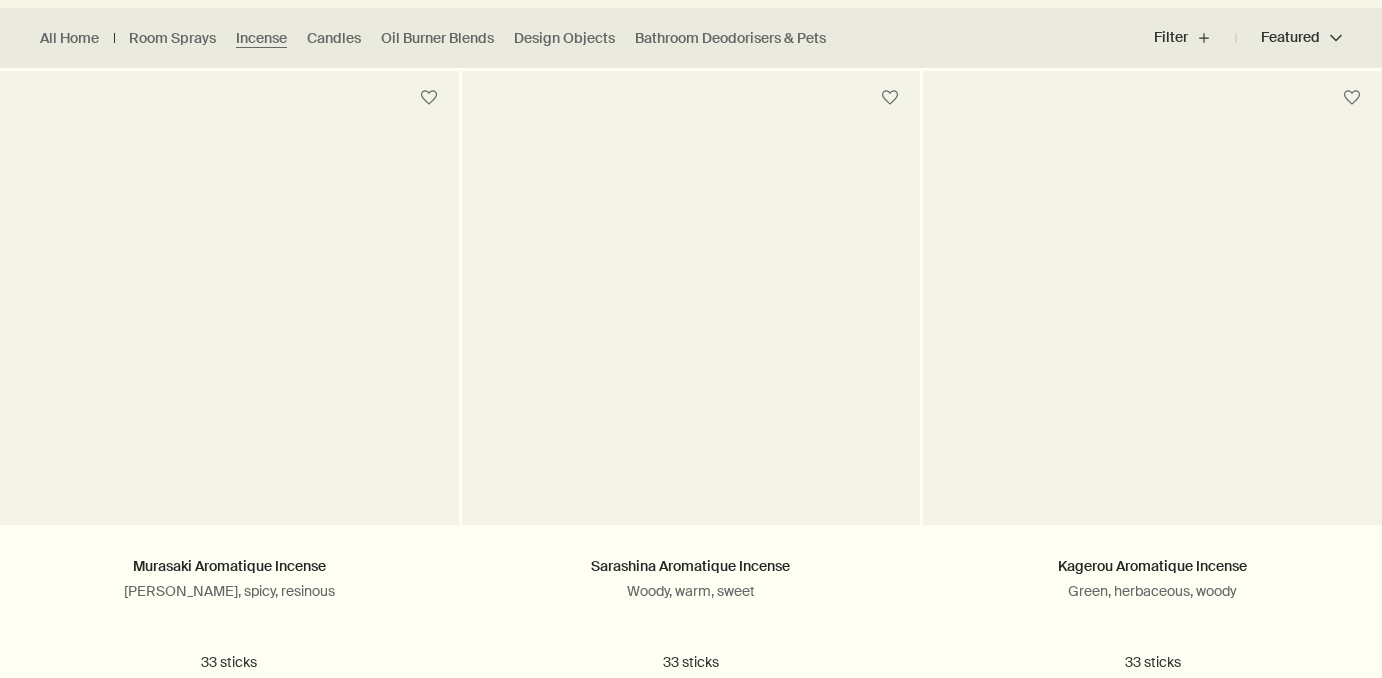 scroll, scrollTop: 565, scrollLeft: 0, axis: vertical 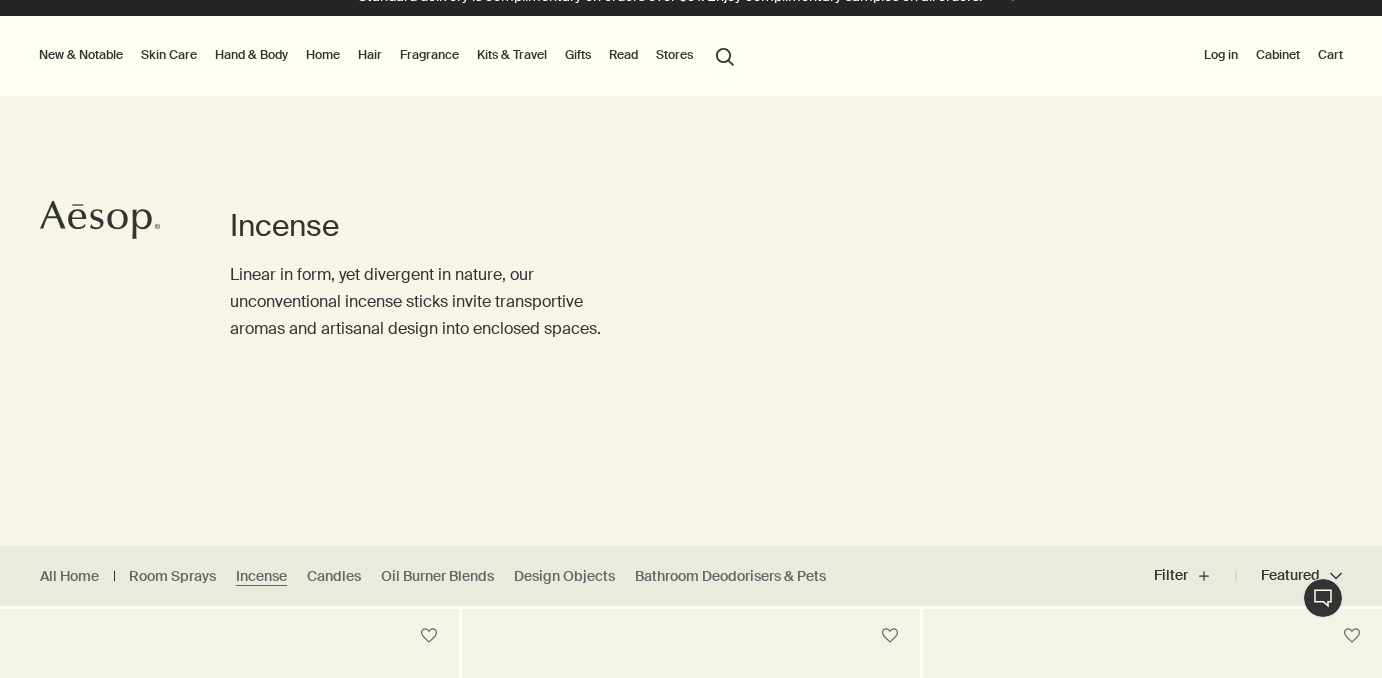 click on "Home" at bounding box center (323, 55) 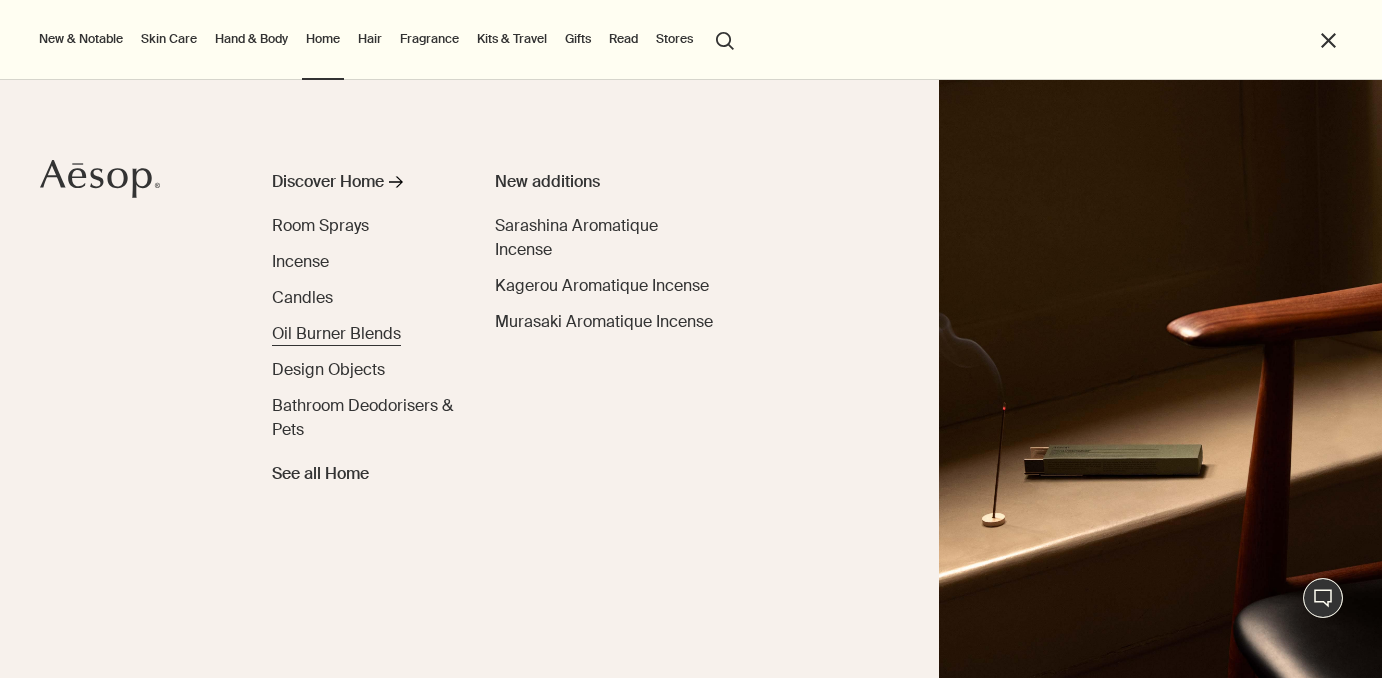 click on "Oil Burner Blends" at bounding box center [336, 333] 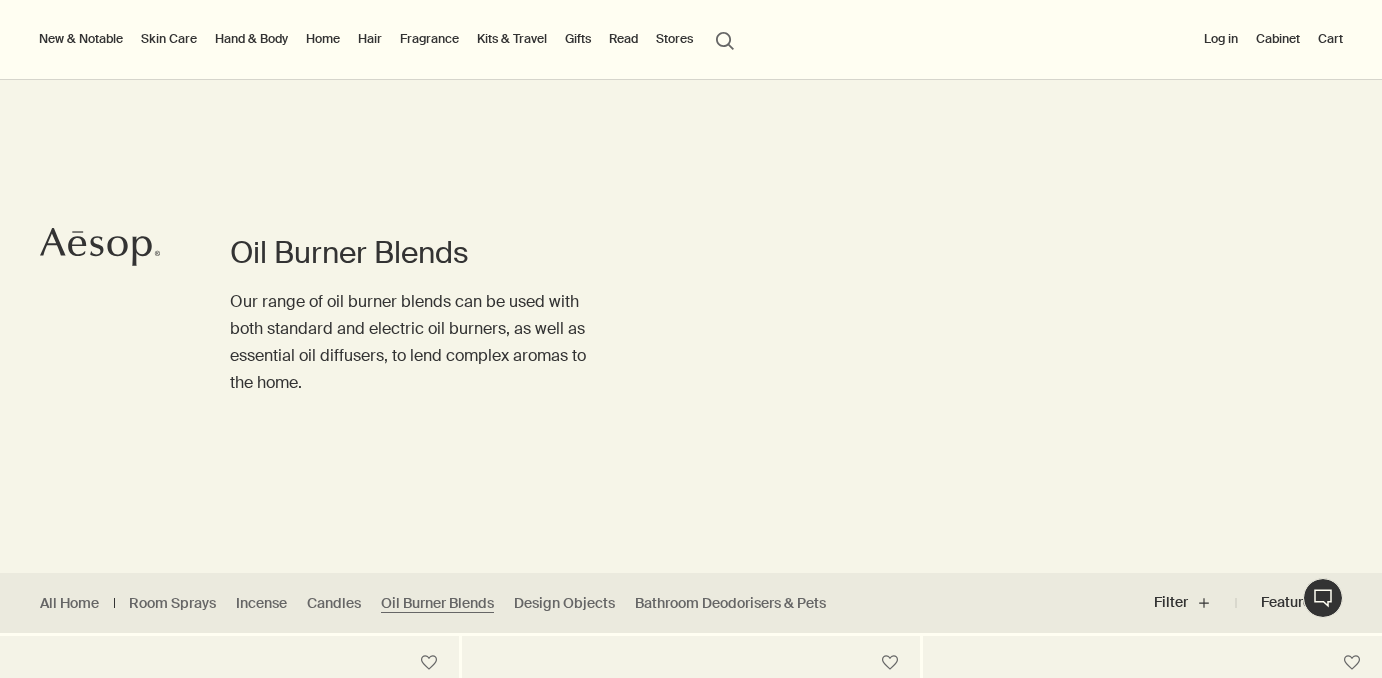 scroll, scrollTop: 501, scrollLeft: 0, axis: vertical 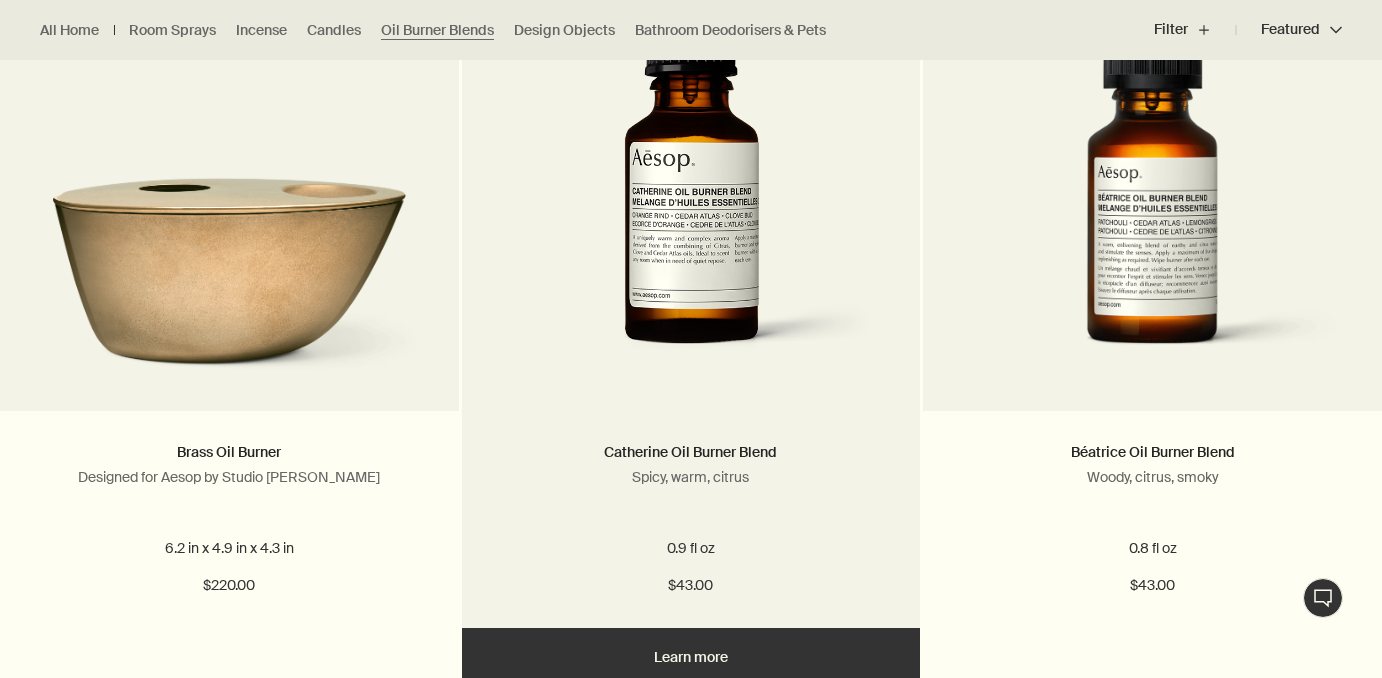 click at bounding box center (691, 196) 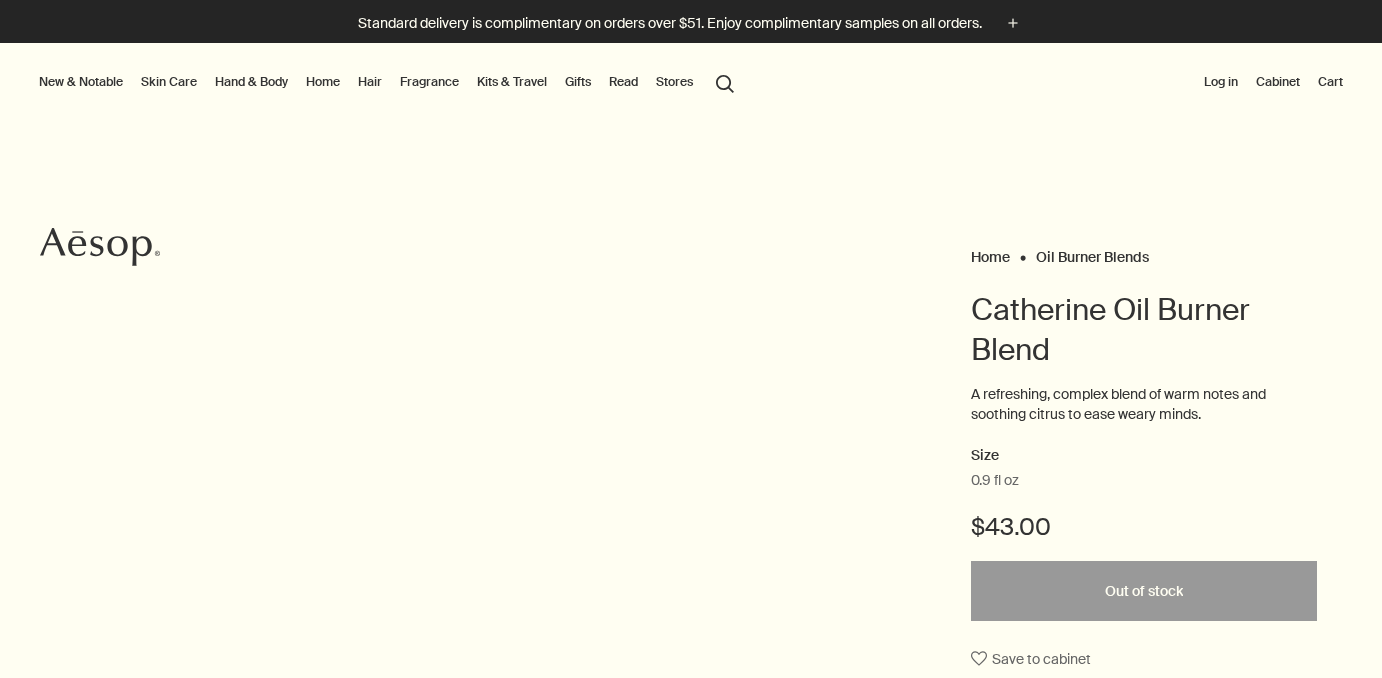 scroll, scrollTop: 0, scrollLeft: 0, axis: both 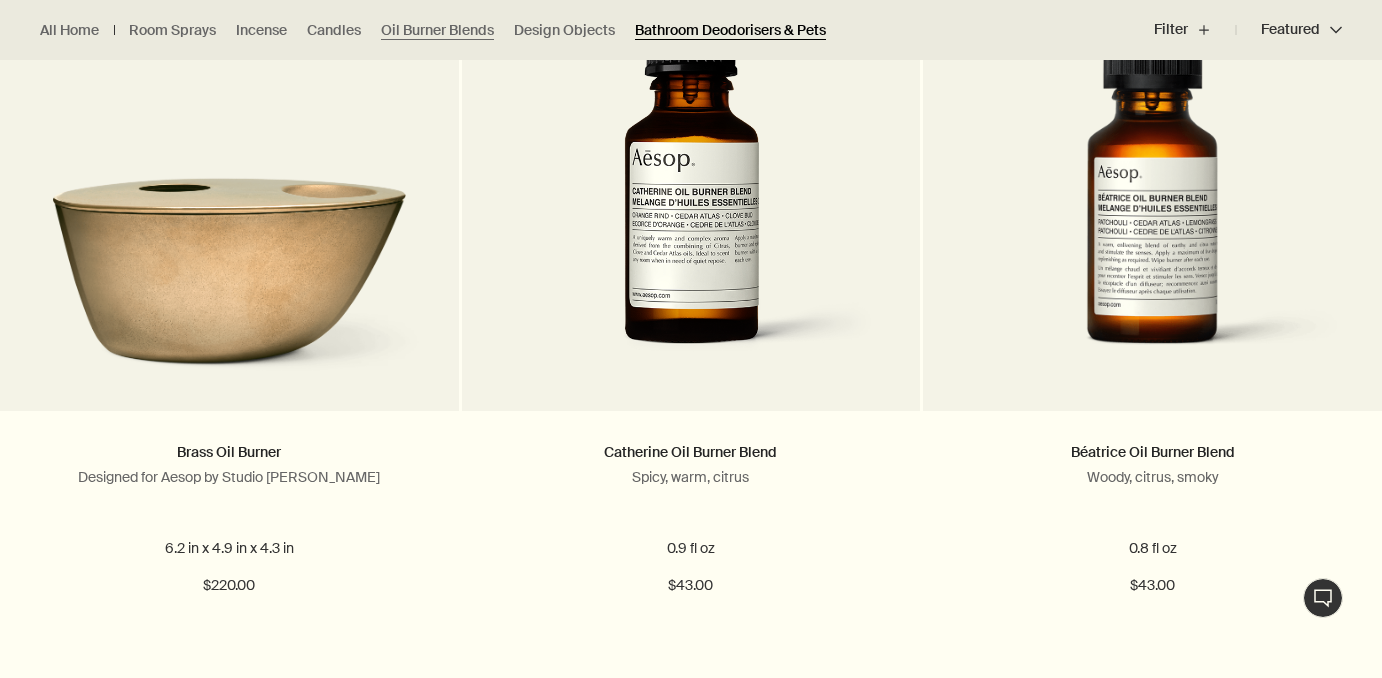 click on "Bathroom Deodorisers & Pets" at bounding box center (730, 30) 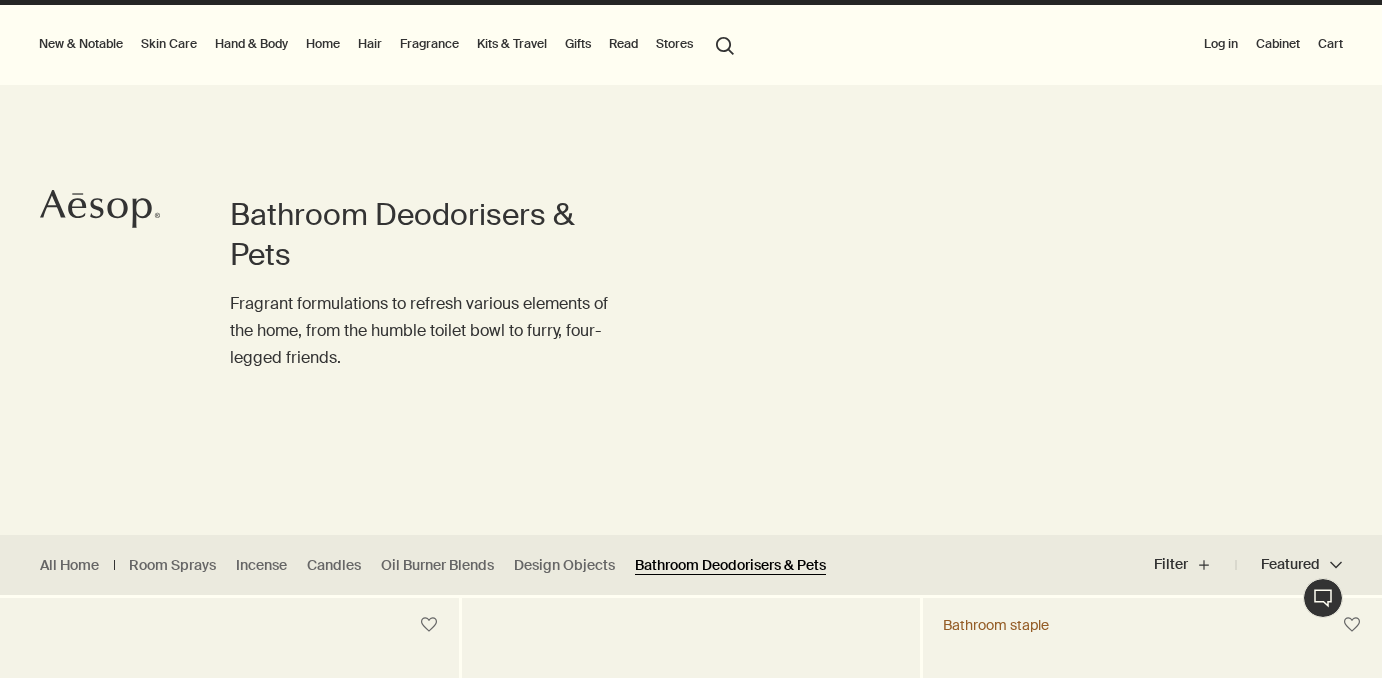 scroll, scrollTop: 0, scrollLeft: 0, axis: both 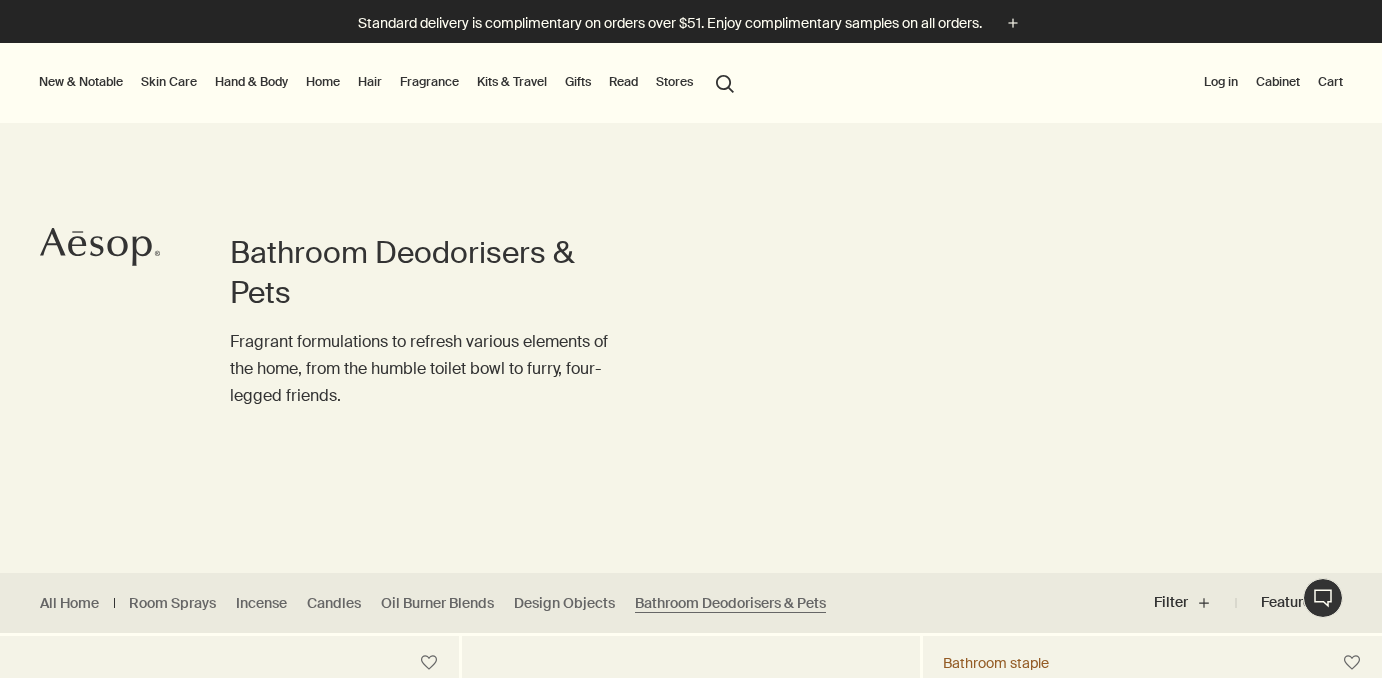 click on "Home" at bounding box center [323, 82] 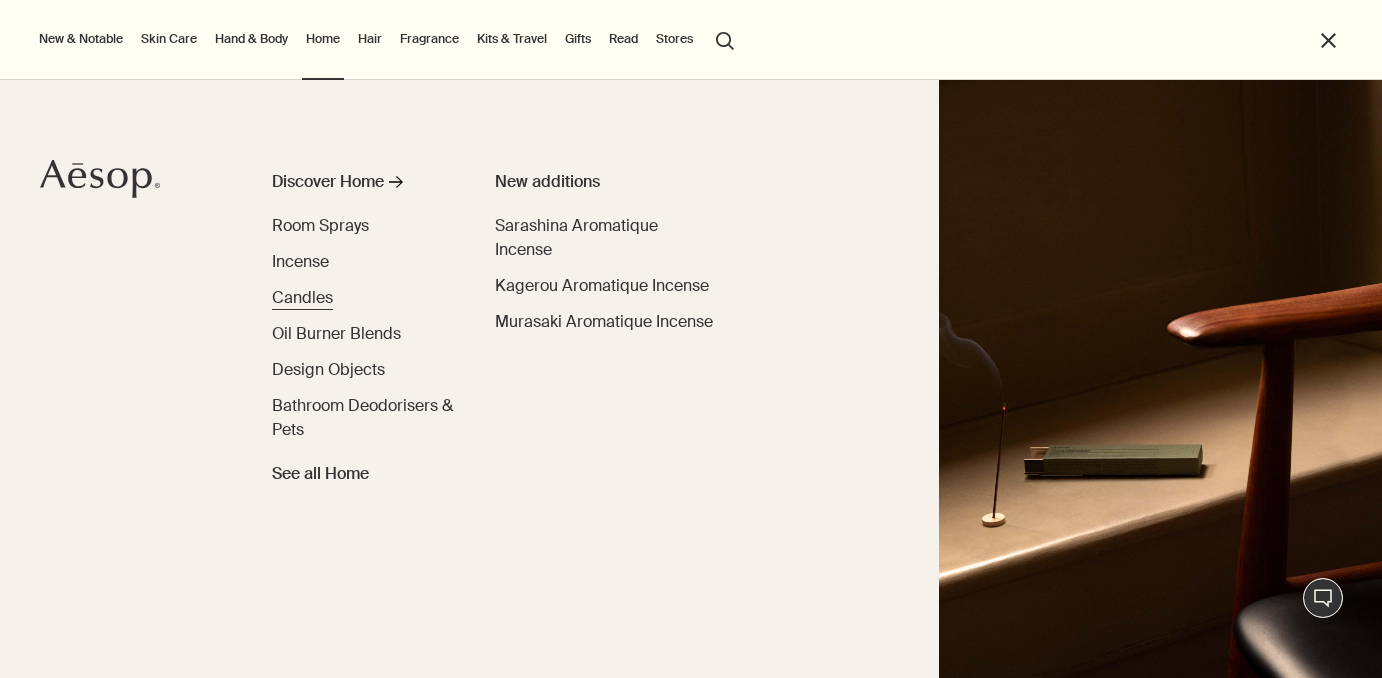 click on "Candles" at bounding box center (302, 297) 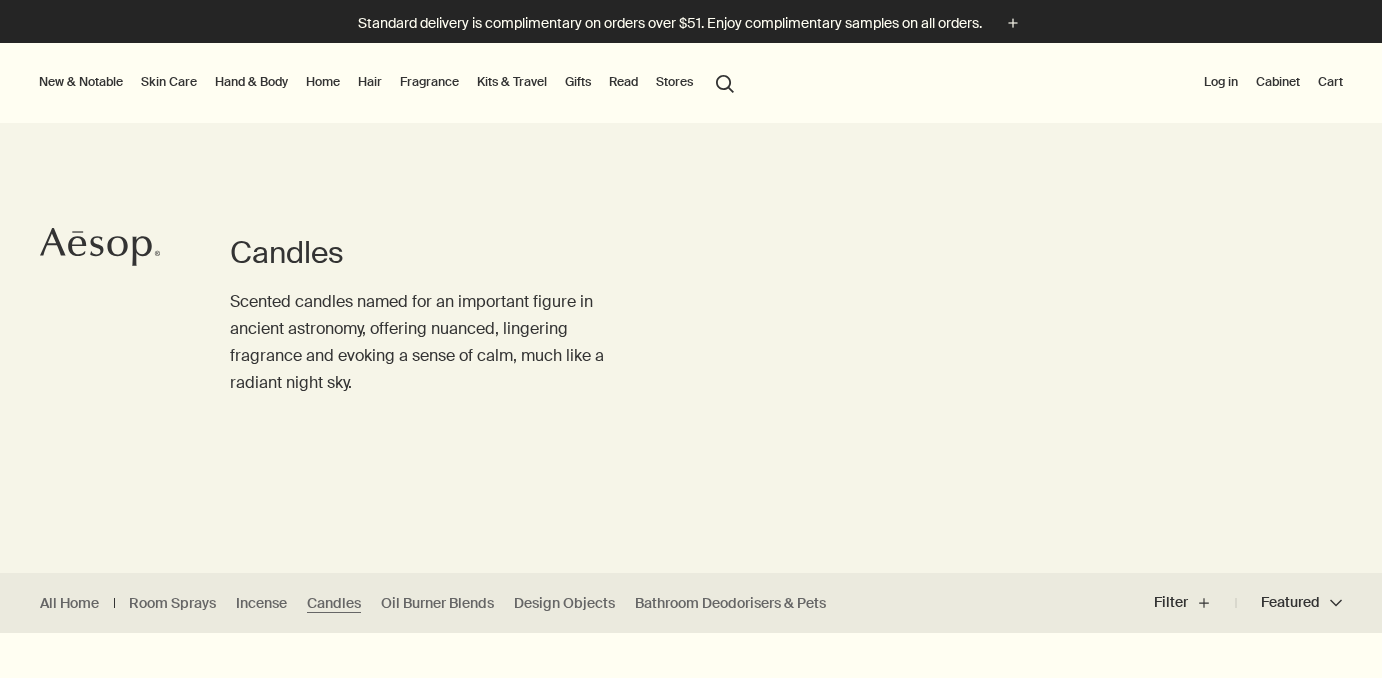 scroll, scrollTop: 0, scrollLeft: 0, axis: both 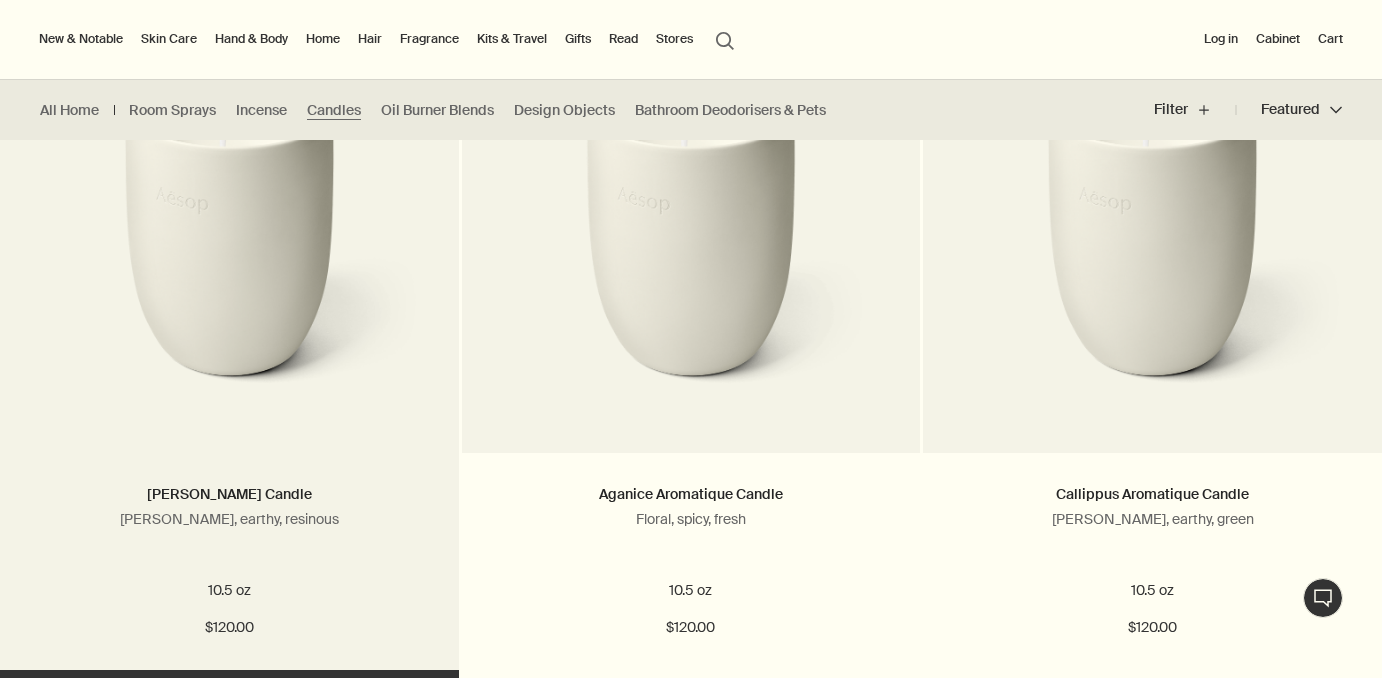 click at bounding box center (229, 249) 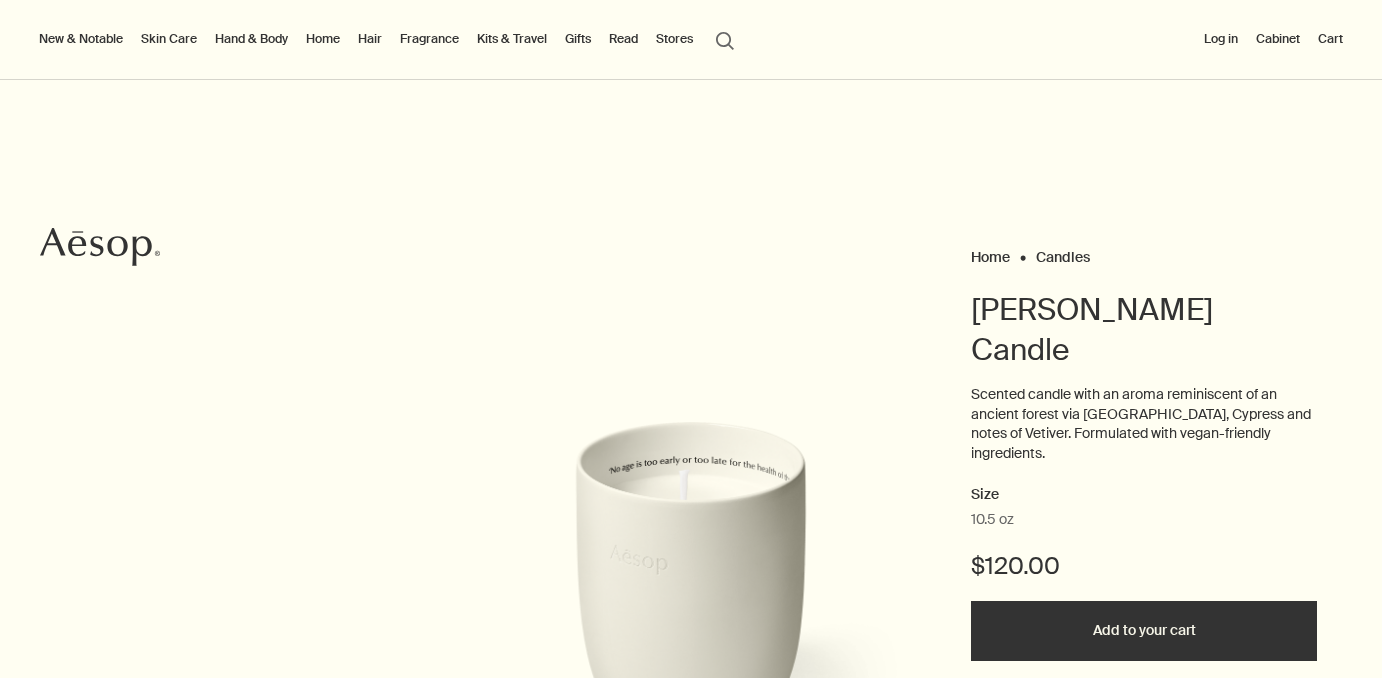 scroll, scrollTop: 0, scrollLeft: 0, axis: both 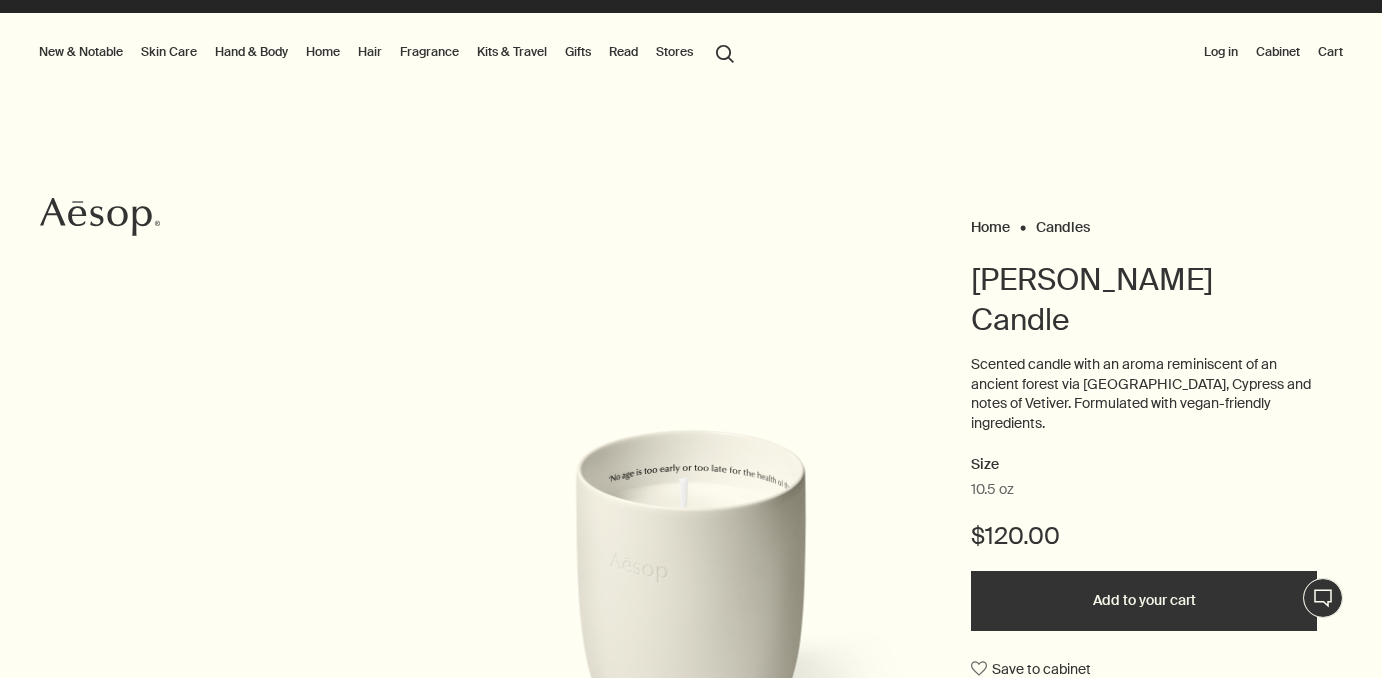 click on "Home" at bounding box center (323, 52) 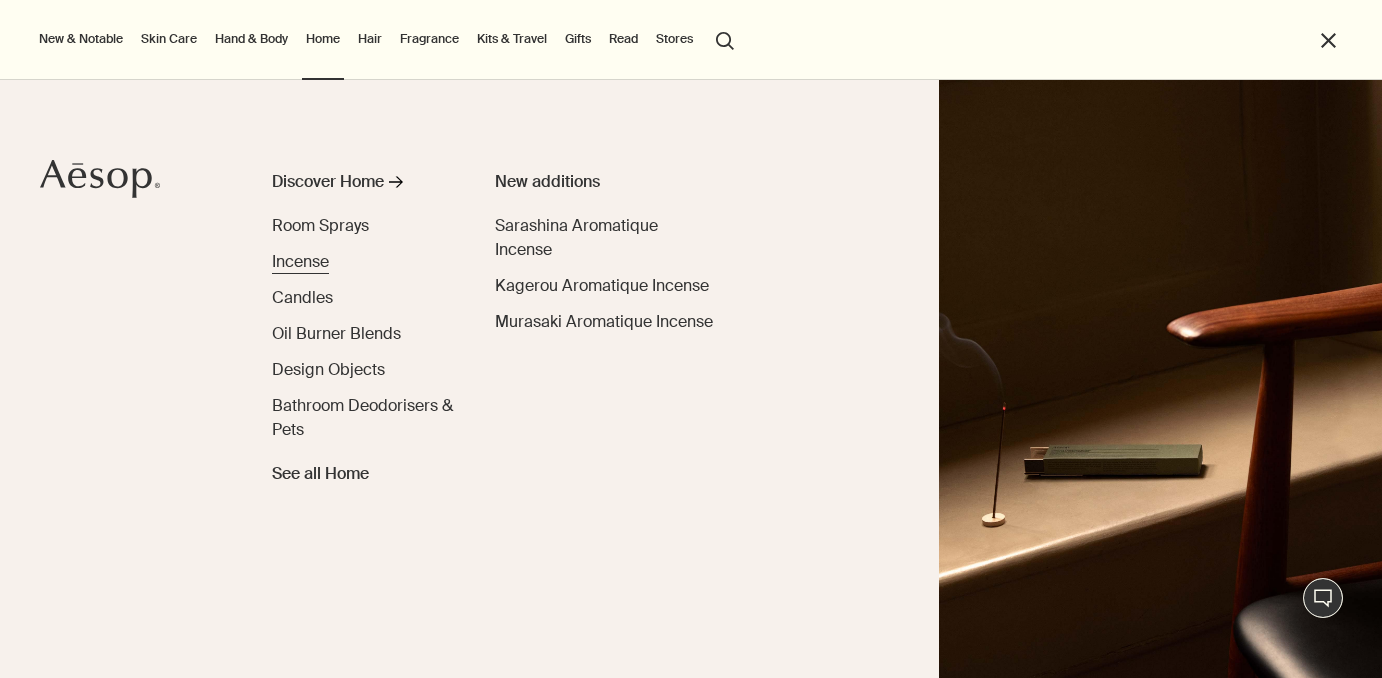 click on "Incense" at bounding box center (300, 261) 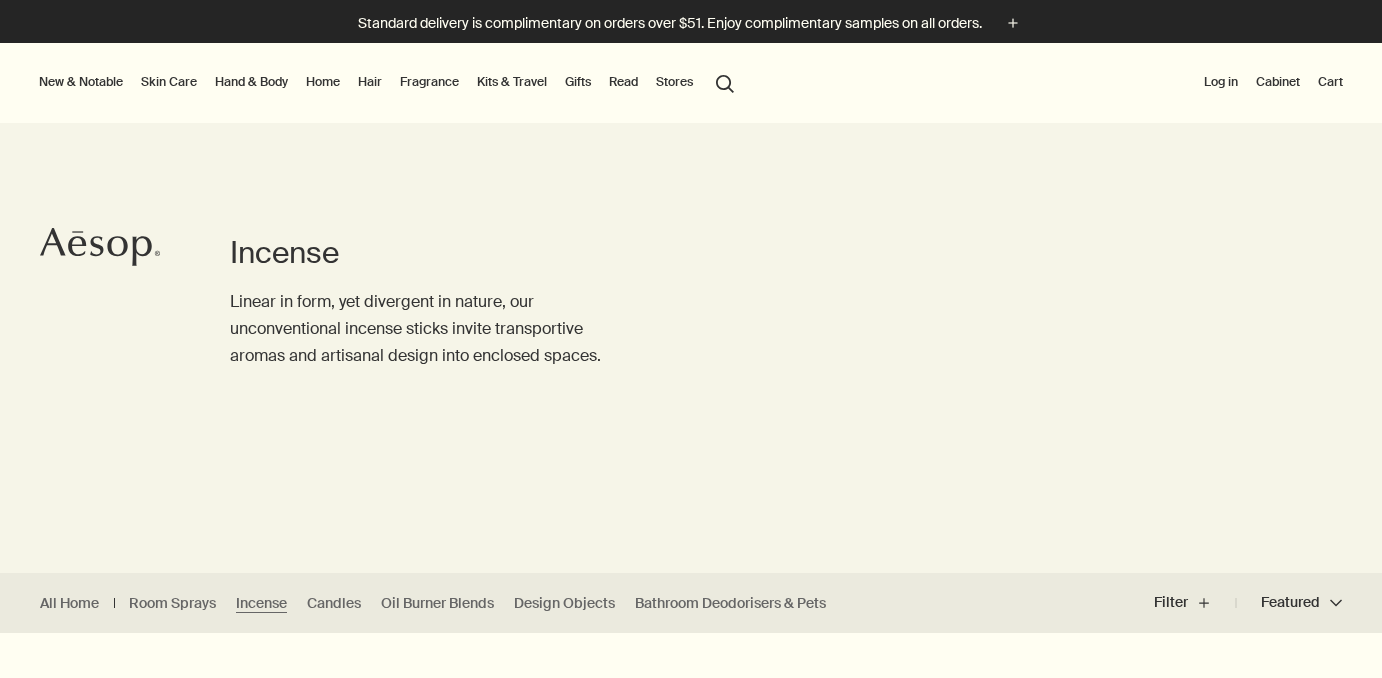 scroll, scrollTop: 0, scrollLeft: 0, axis: both 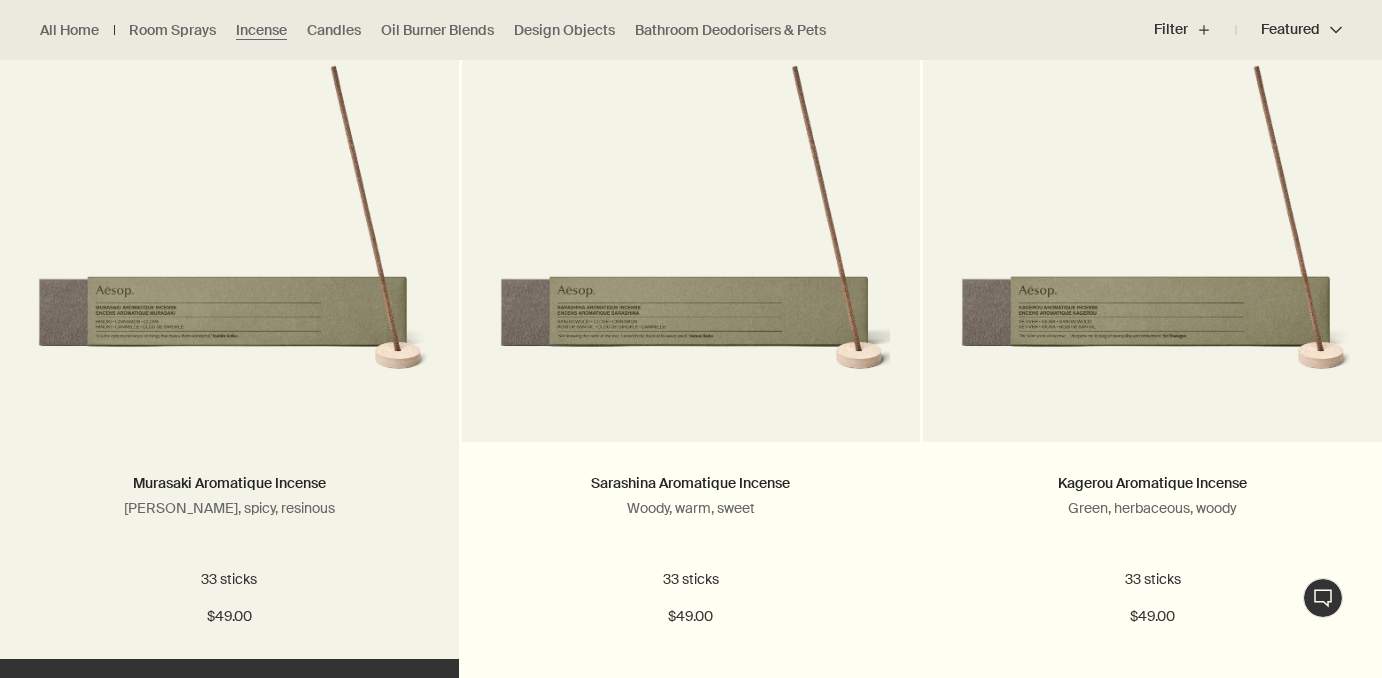 click at bounding box center (229, 238) 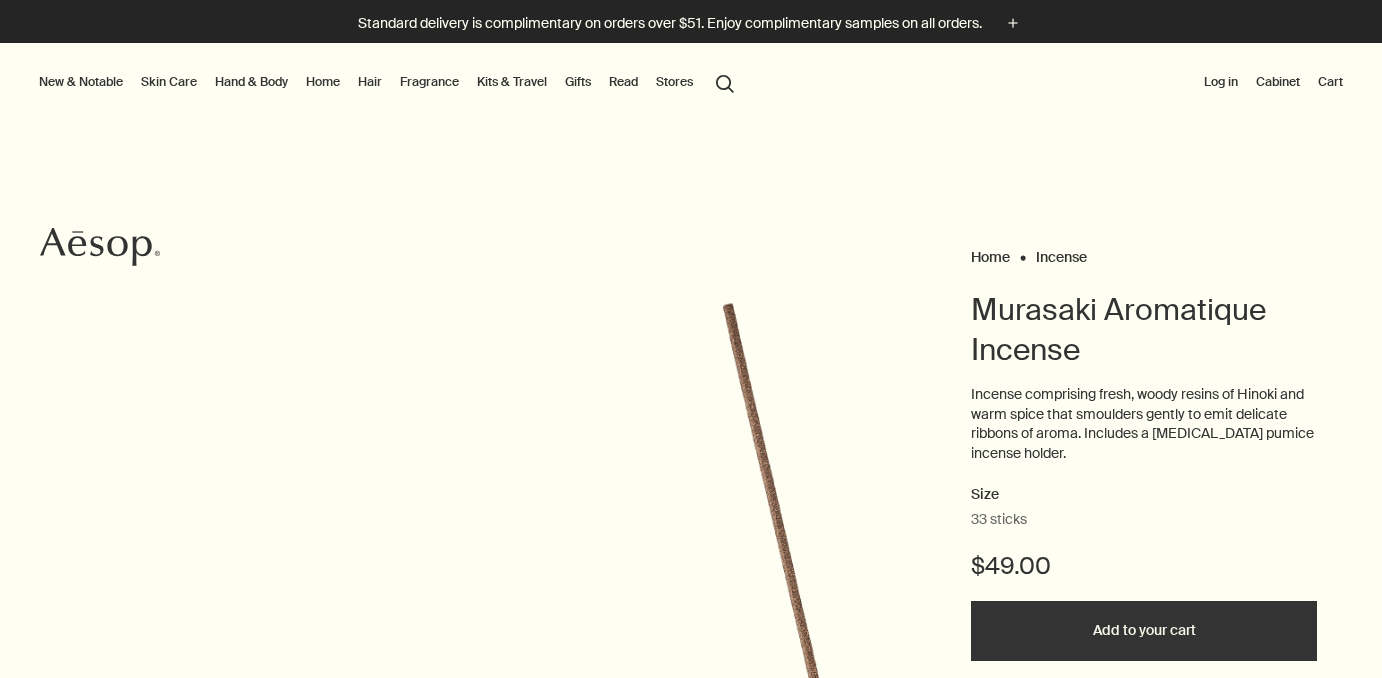 scroll, scrollTop: 0, scrollLeft: 0, axis: both 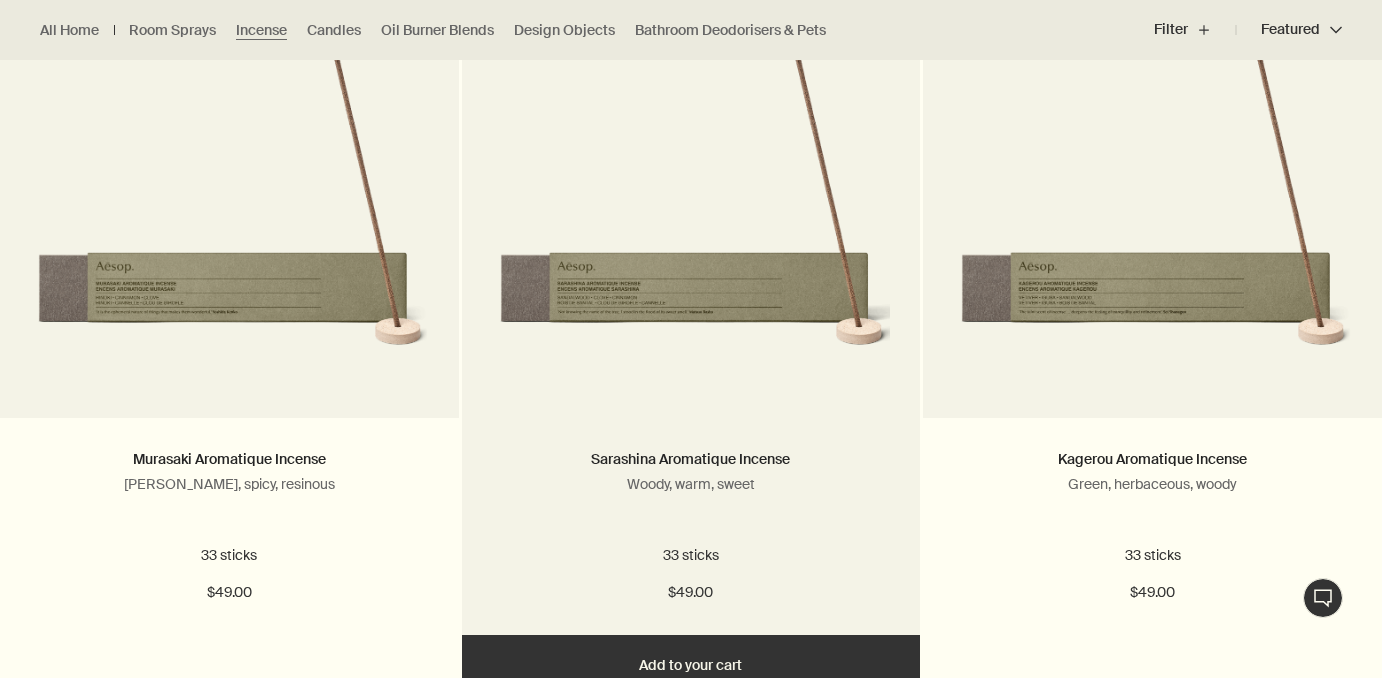 click at bounding box center [691, 214] 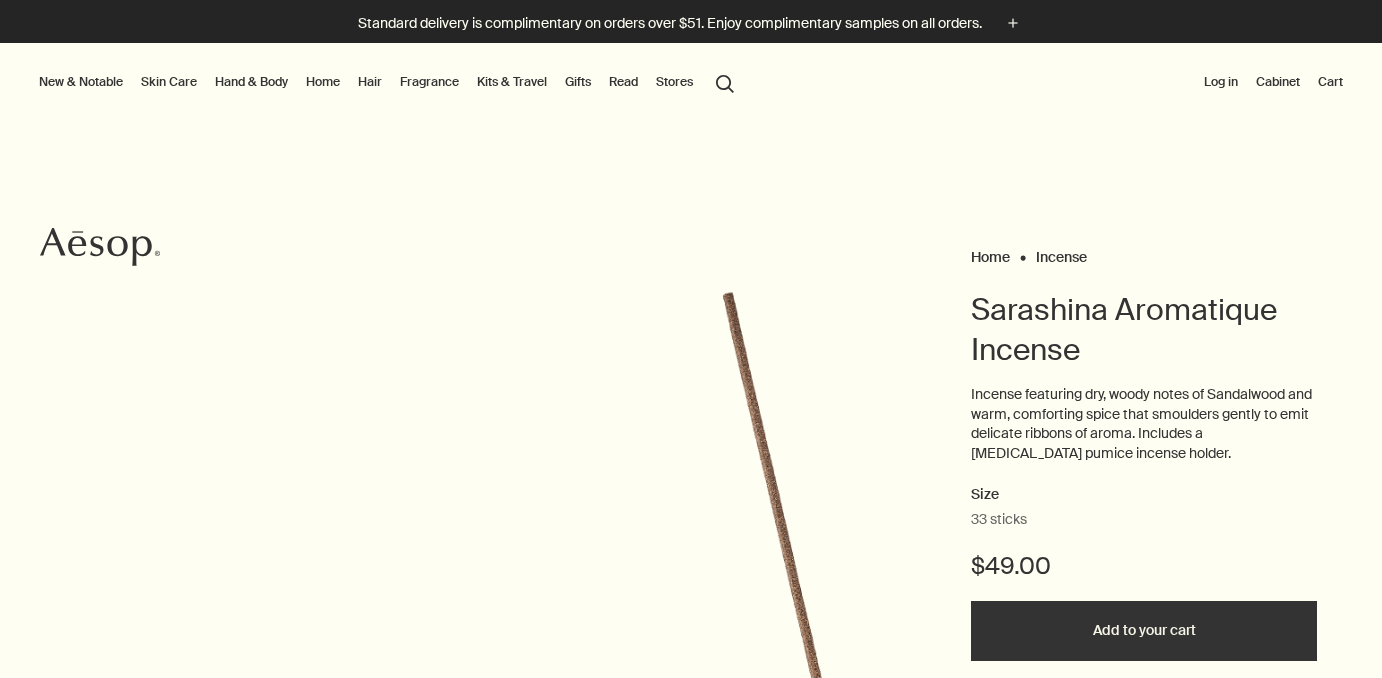 scroll, scrollTop: 0, scrollLeft: 0, axis: both 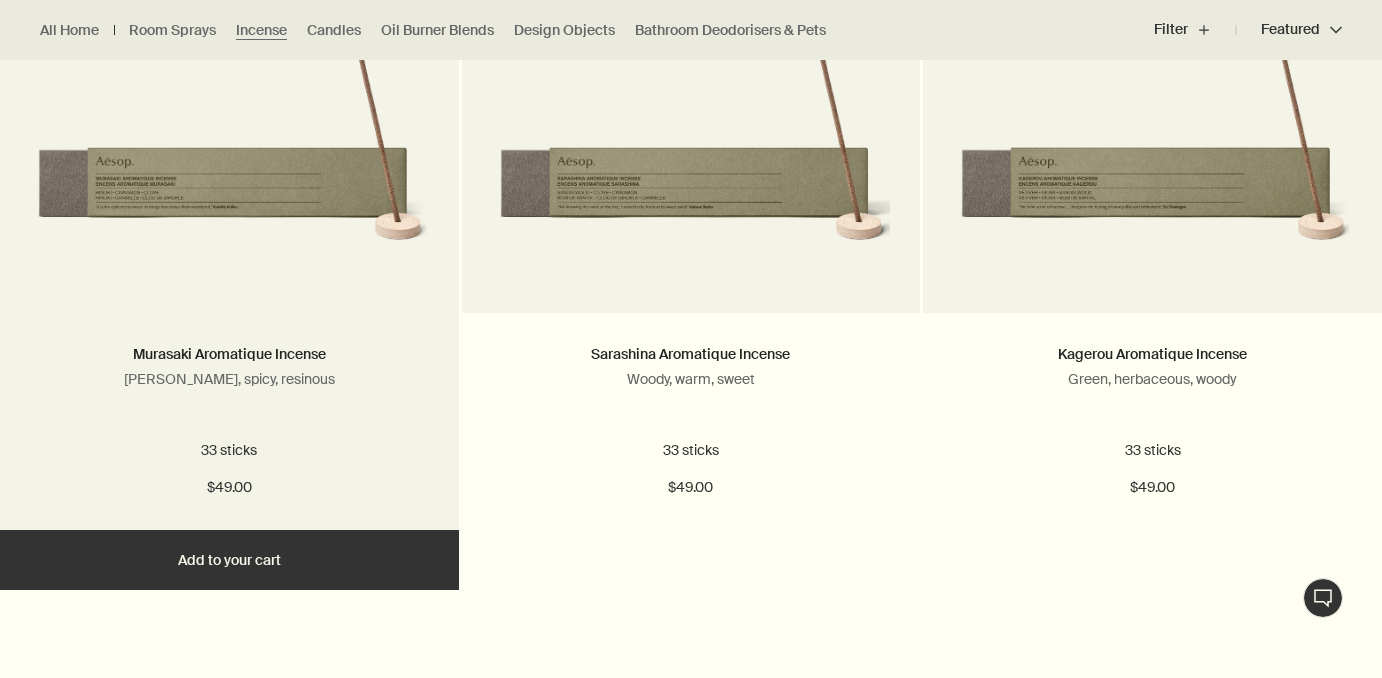 click at bounding box center [229, 109] 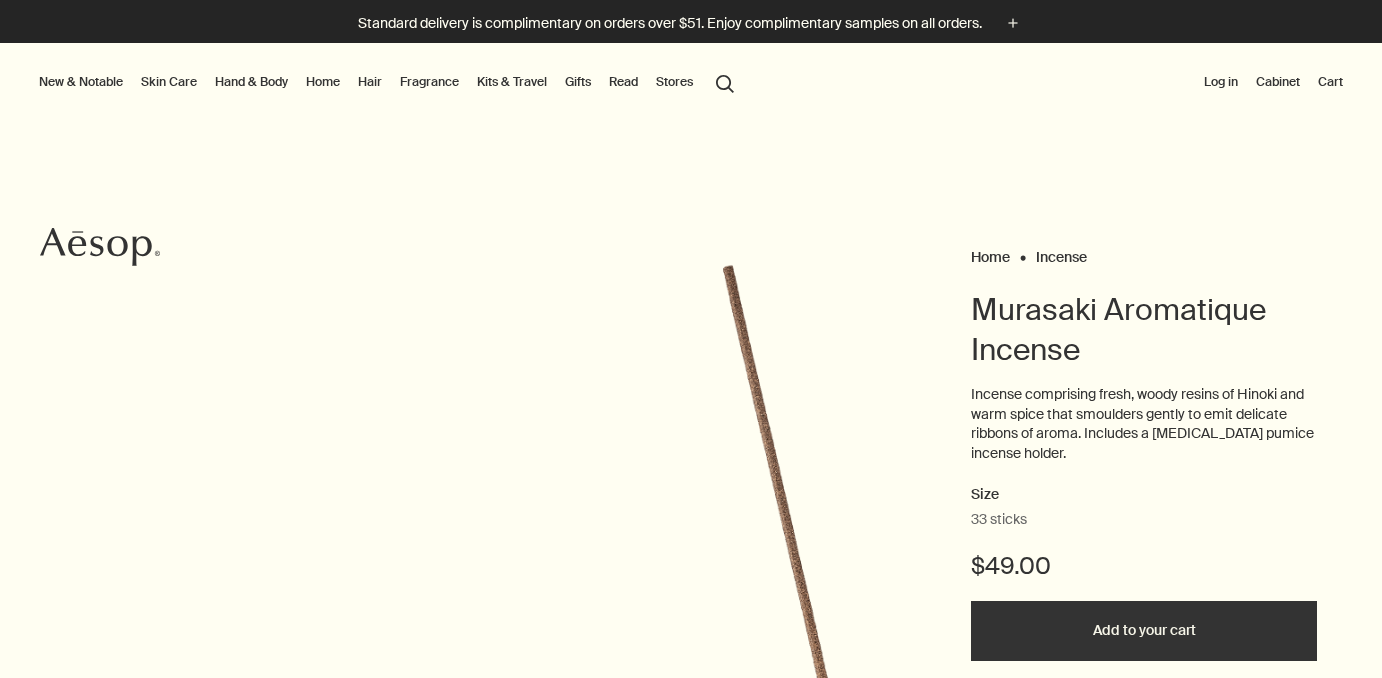 scroll, scrollTop: 0, scrollLeft: 0, axis: both 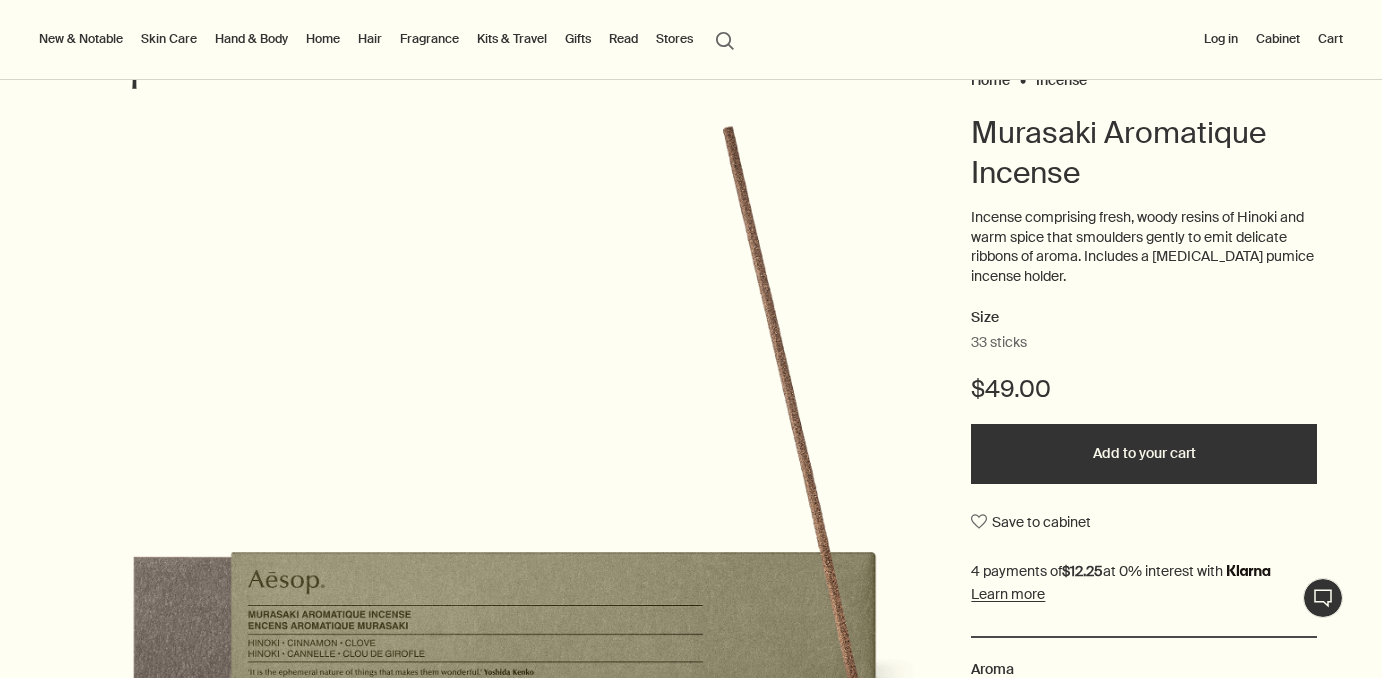 click on "Add to your cart" at bounding box center [1144, 454] 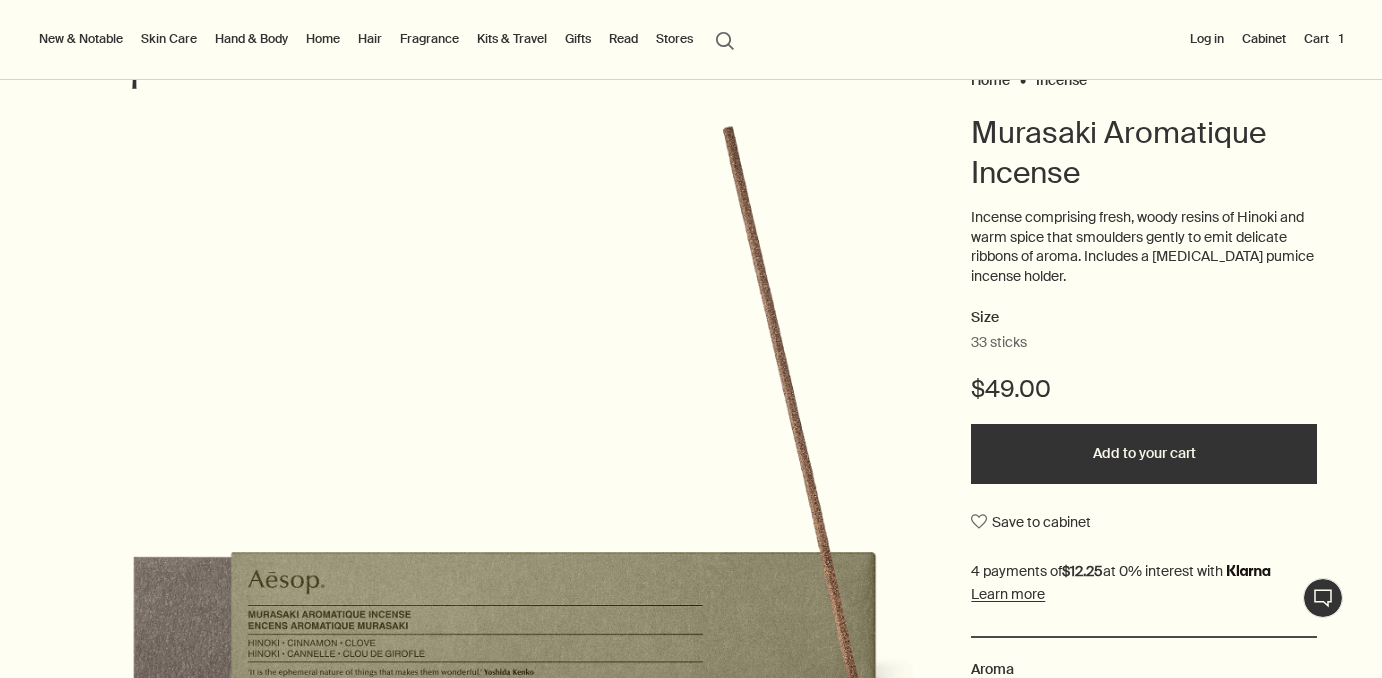 click on "Hair" at bounding box center [370, 39] 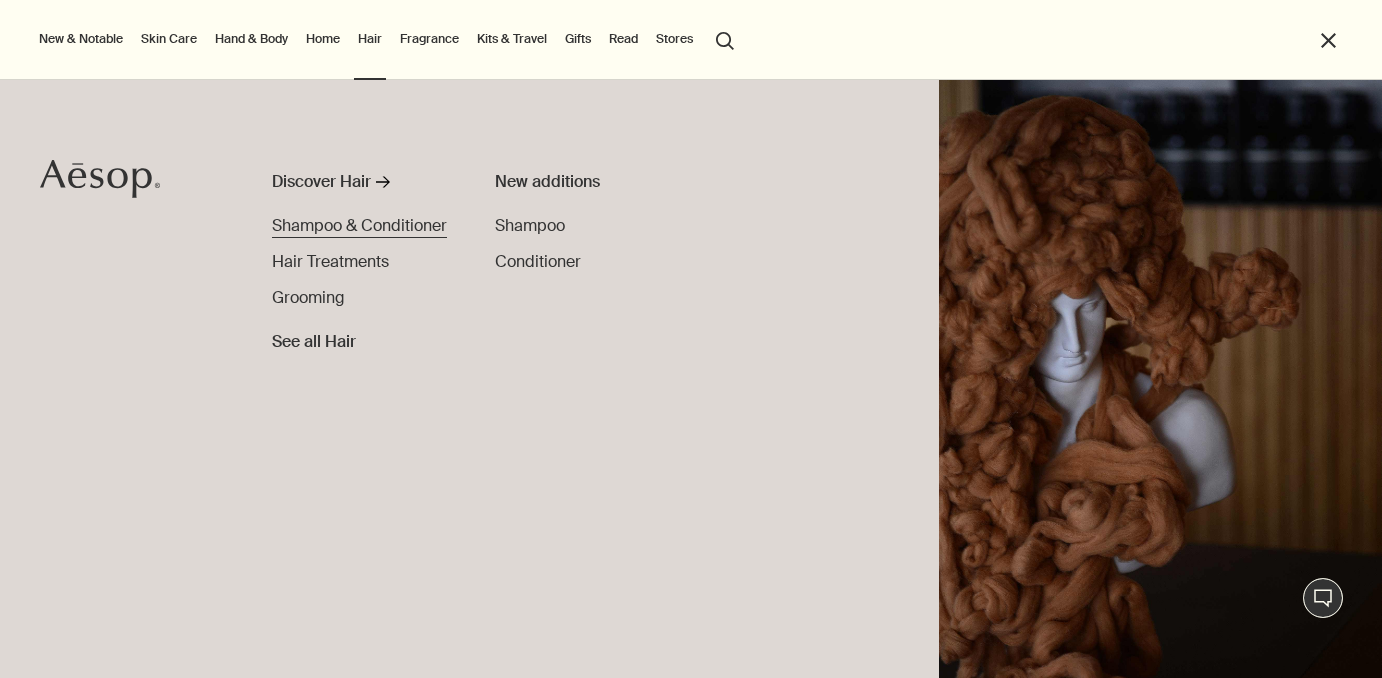 click on "Shampoo & Conditioner" at bounding box center (359, 225) 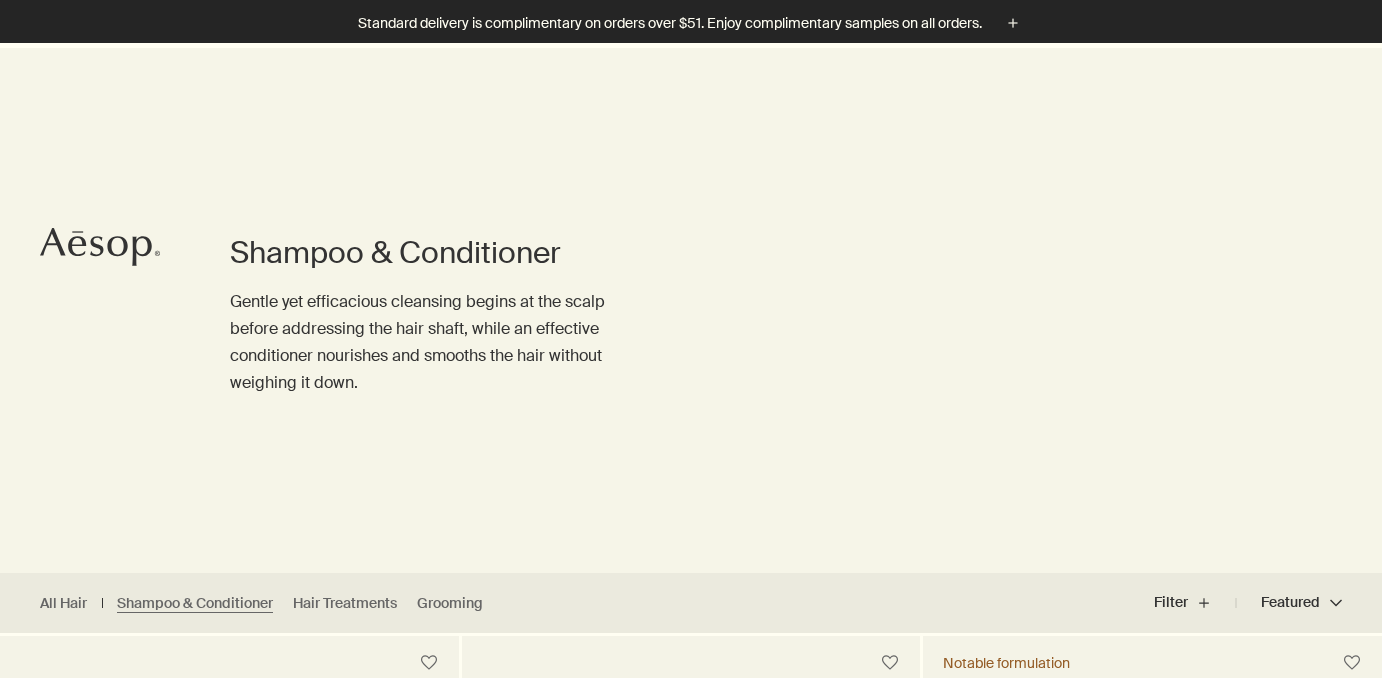 scroll, scrollTop: 536, scrollLeft: 0, axis: vertical 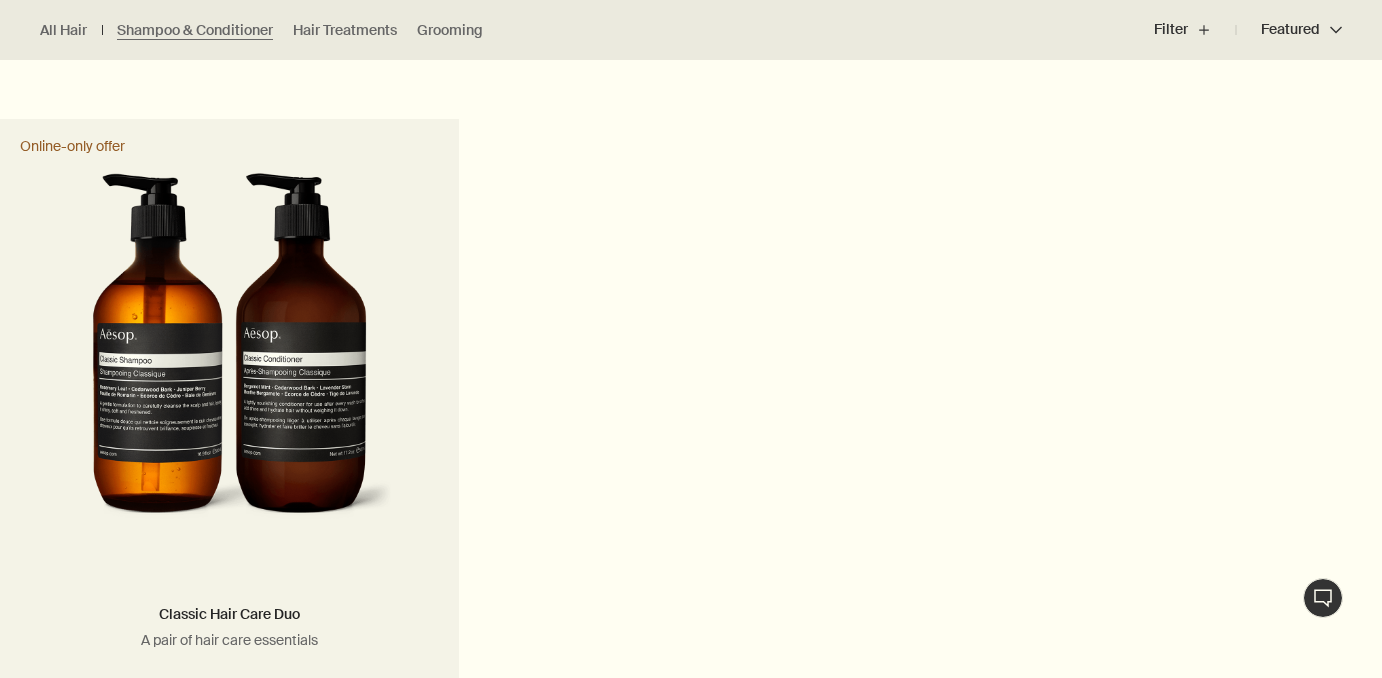 click at bounding box center [229, 358] 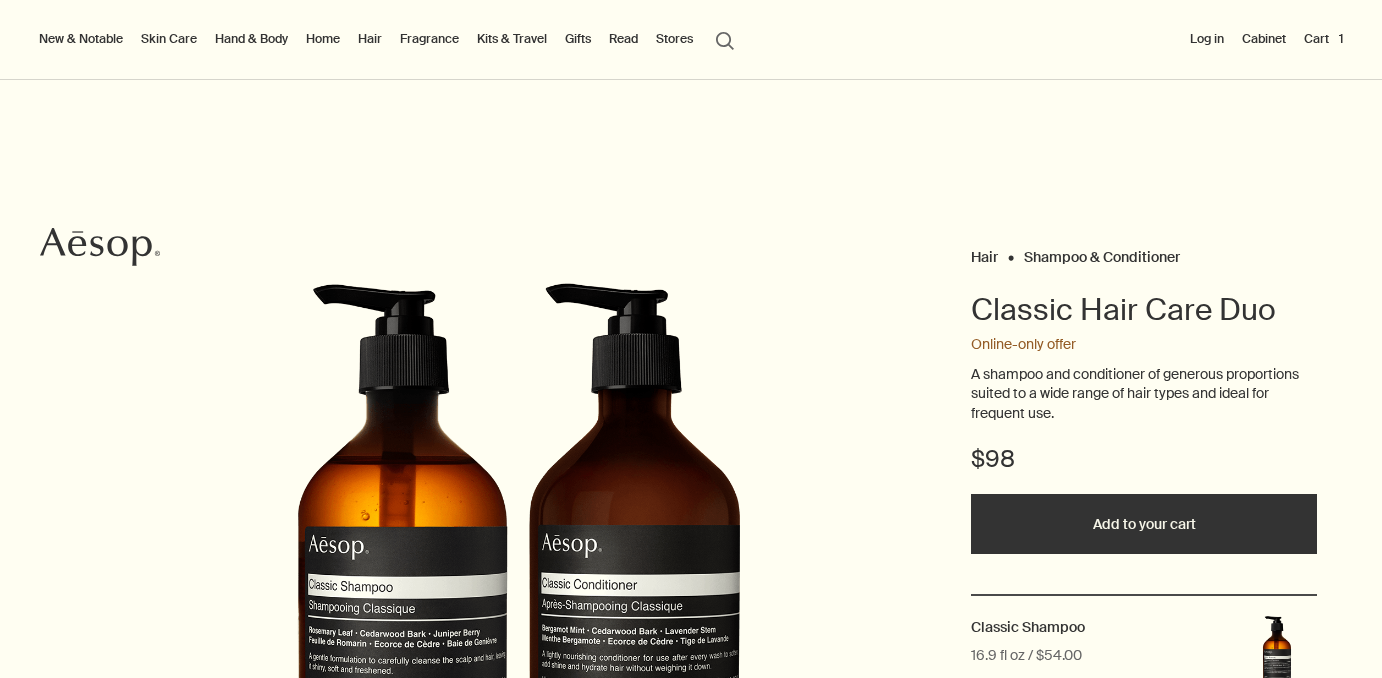 scroll, scrollTop: 0, scrollLeft: 0, axis: both 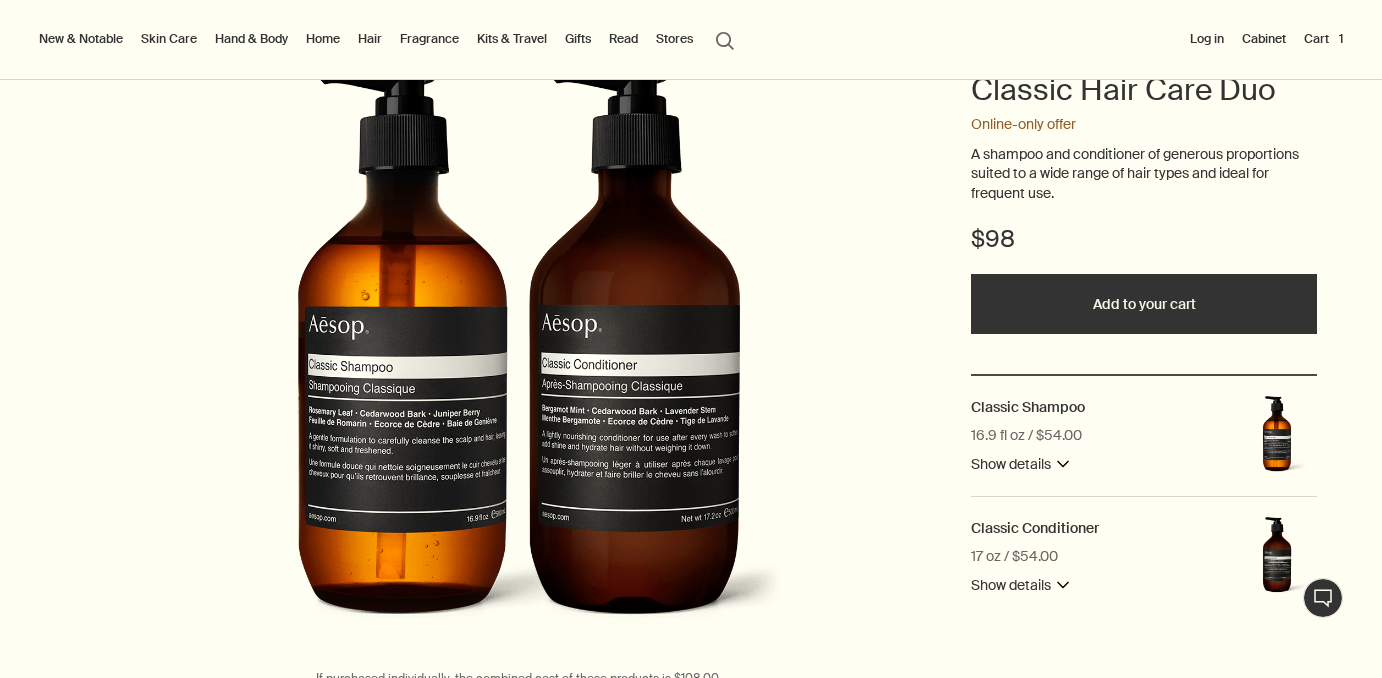 click on "Add to your cart" at bounding box center [1144, 304] 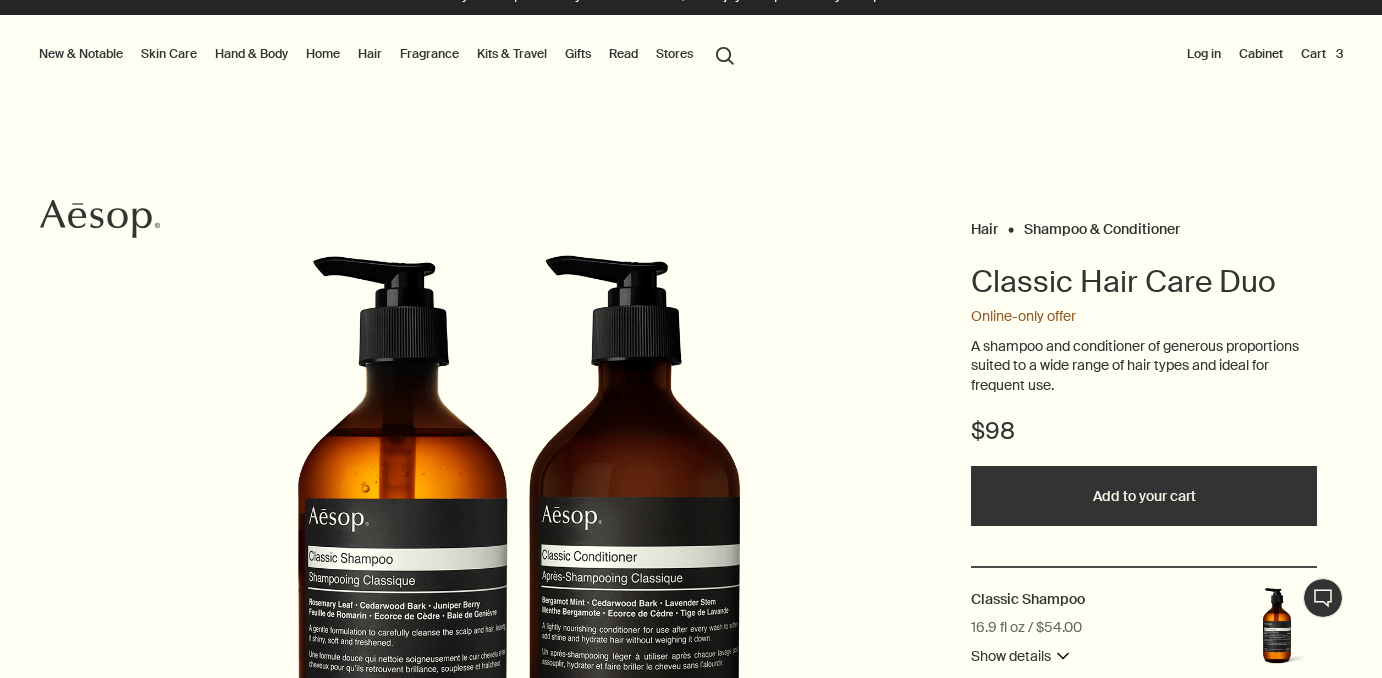 scroll, scrollTop: 0, scrollLeft: 0, axis: both 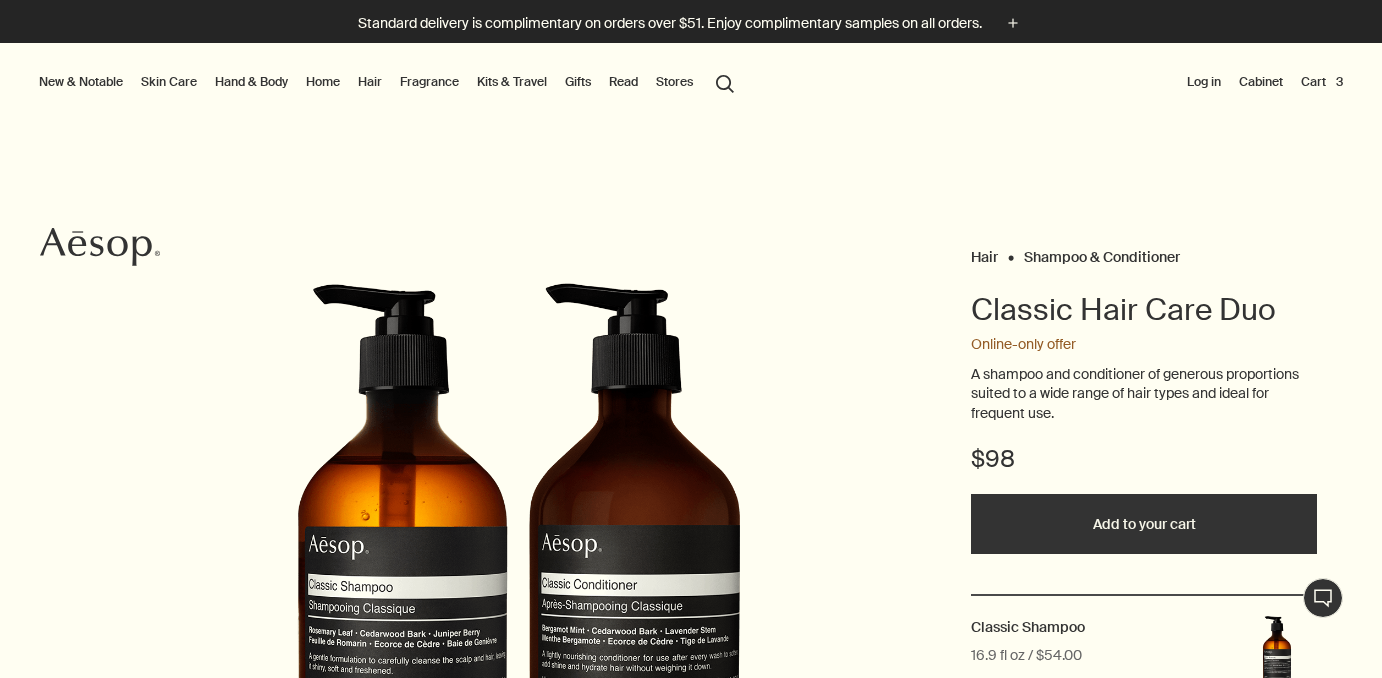 click on "Cart 3" at bounding box center [1322, 82] 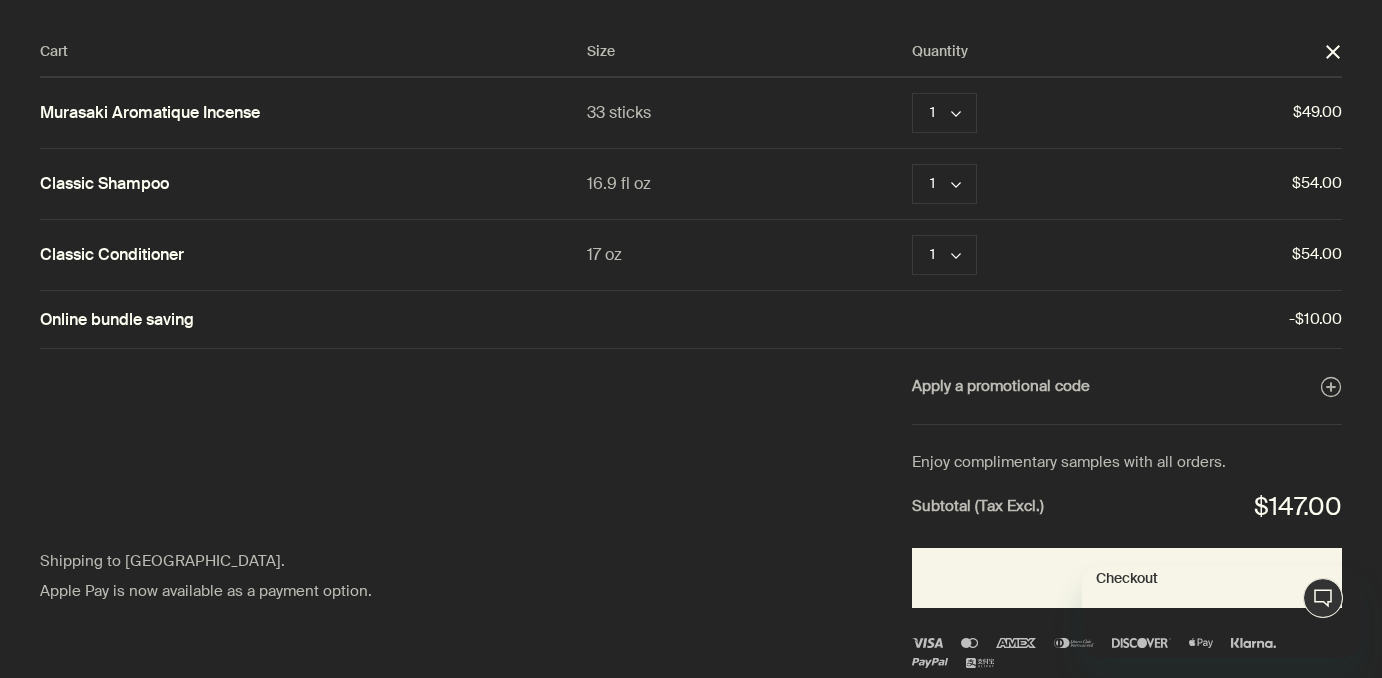 scroll, scrollTop: 0, scrollLeft: 0, axis: both 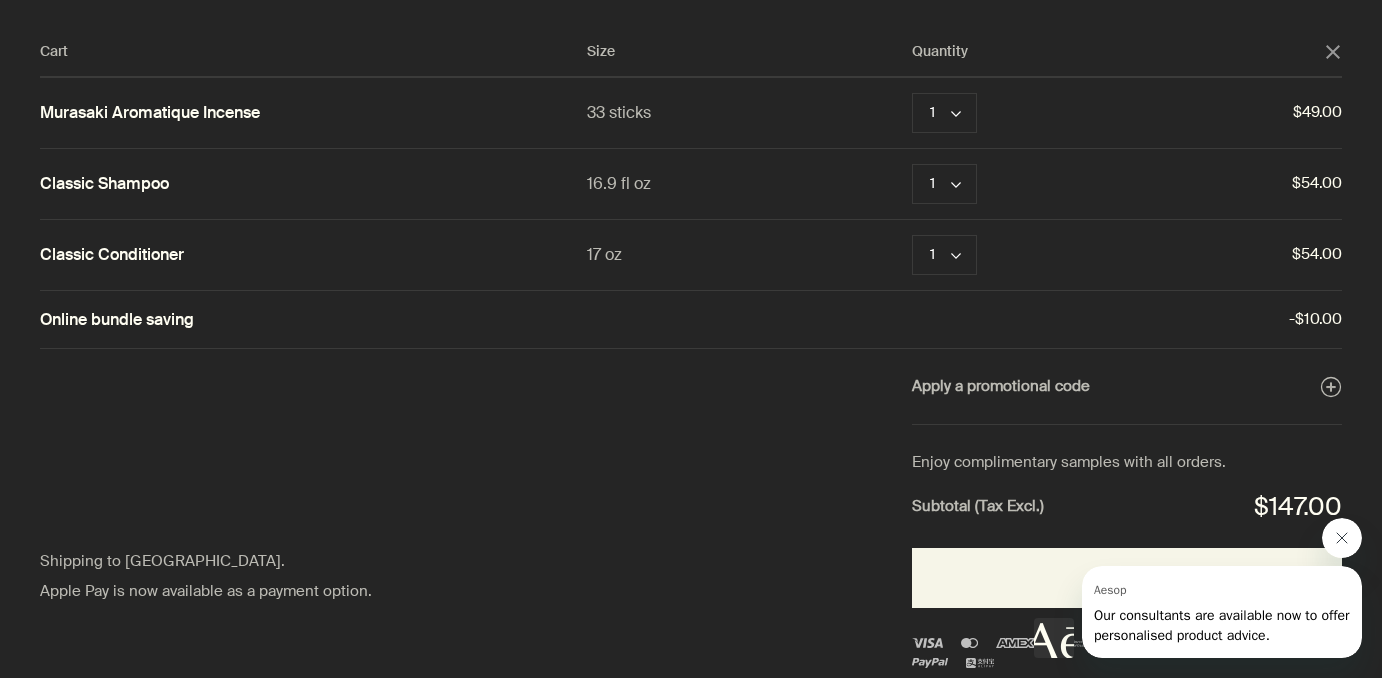 click 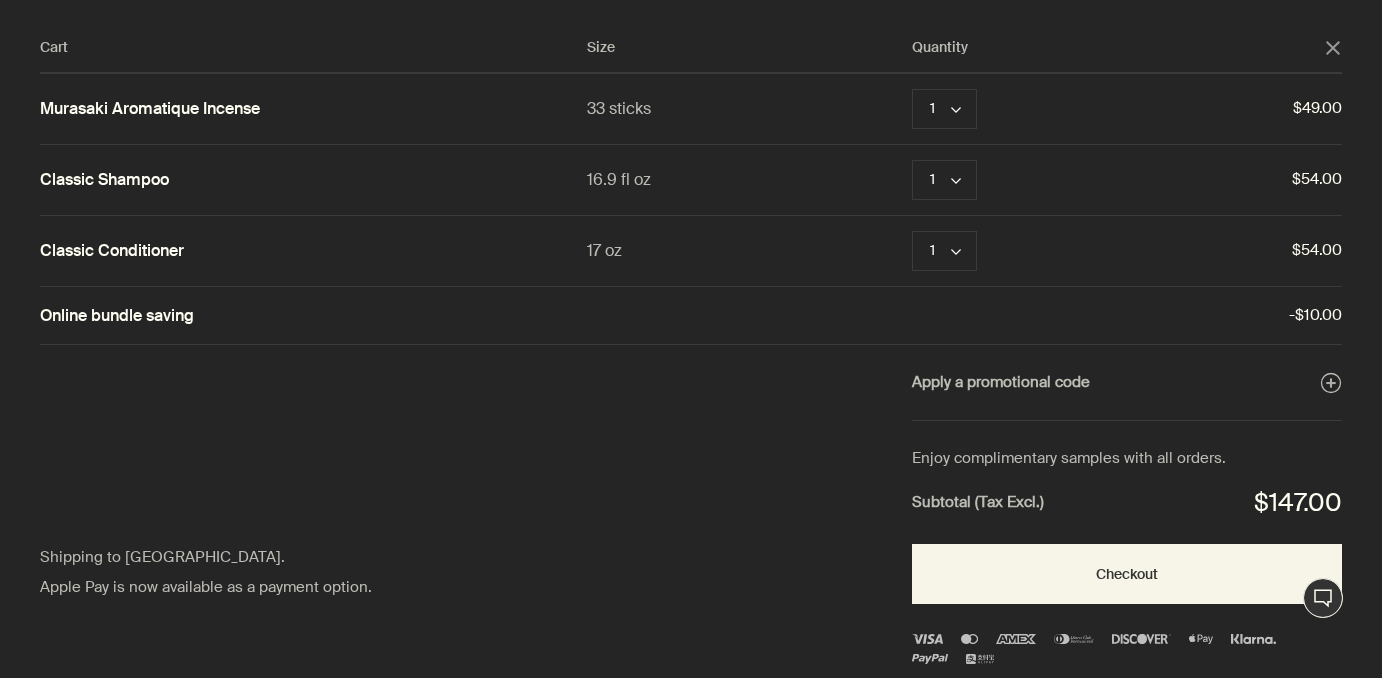 scroll, scrollTop: 9, scrollLeft: 0, axis: vertical 